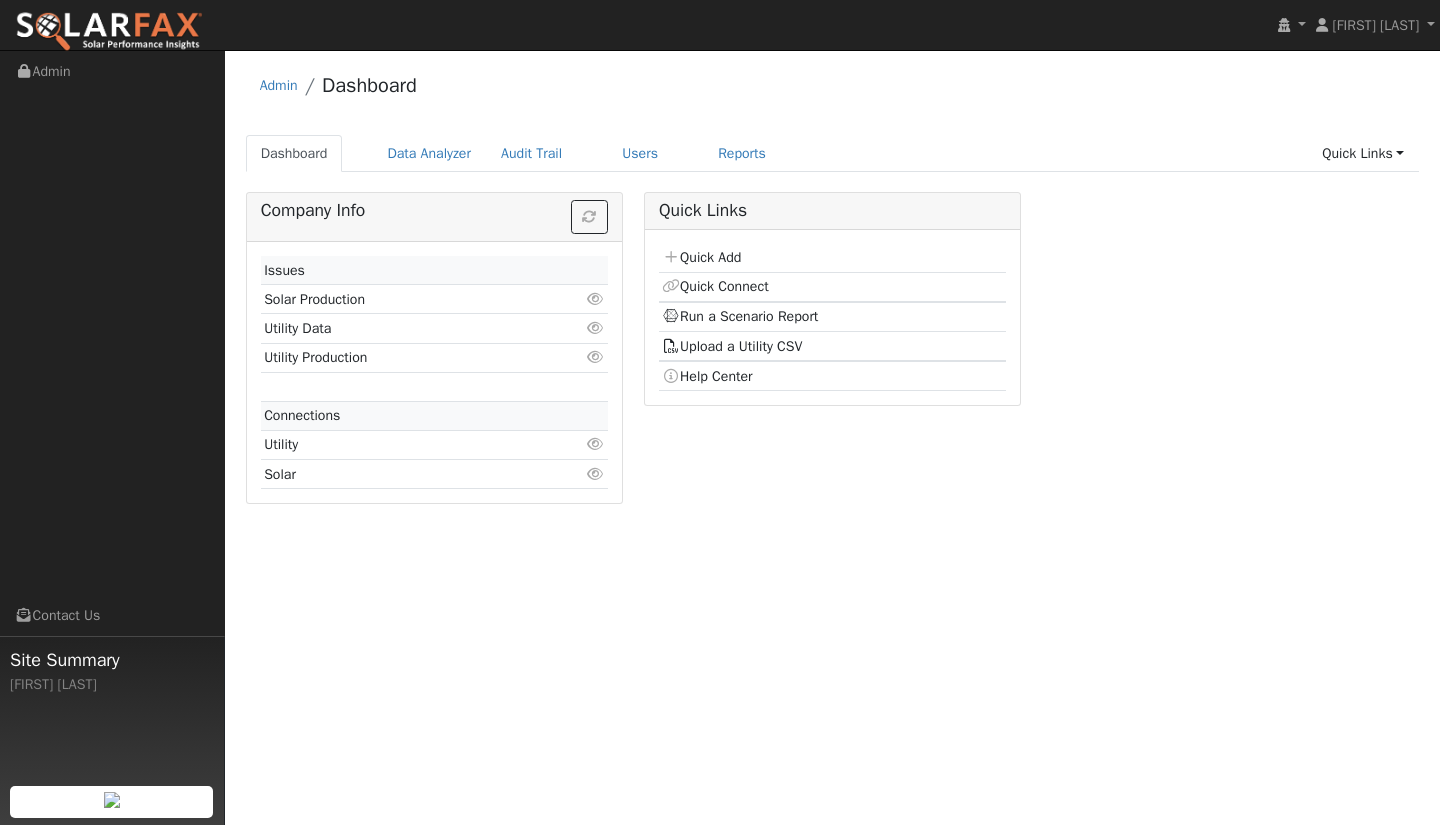 scroll, scrollTop: 0, scrollLeft: 0, axis: both 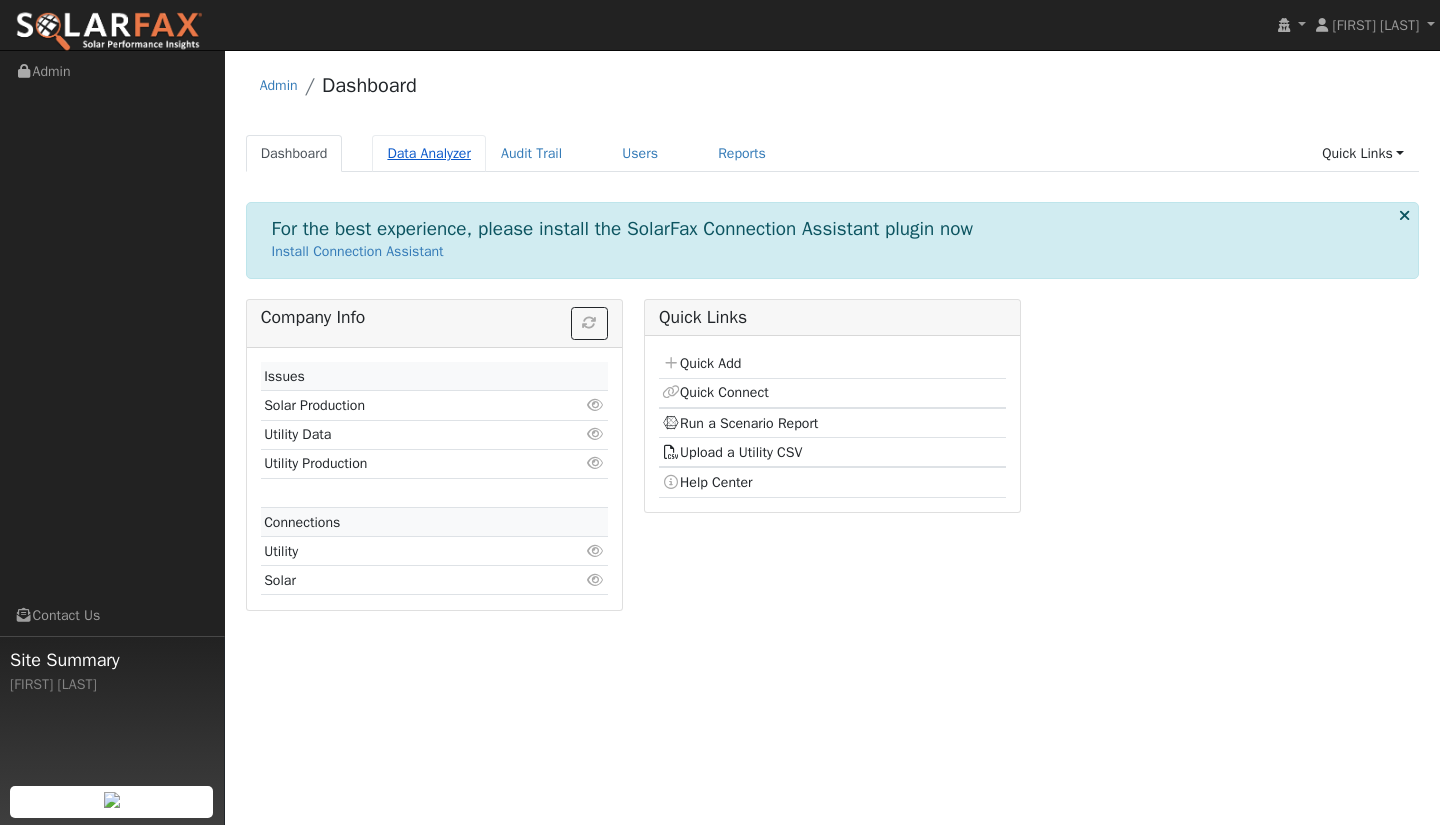 click on "Data Analyzer" at bounding box center (429, 153) 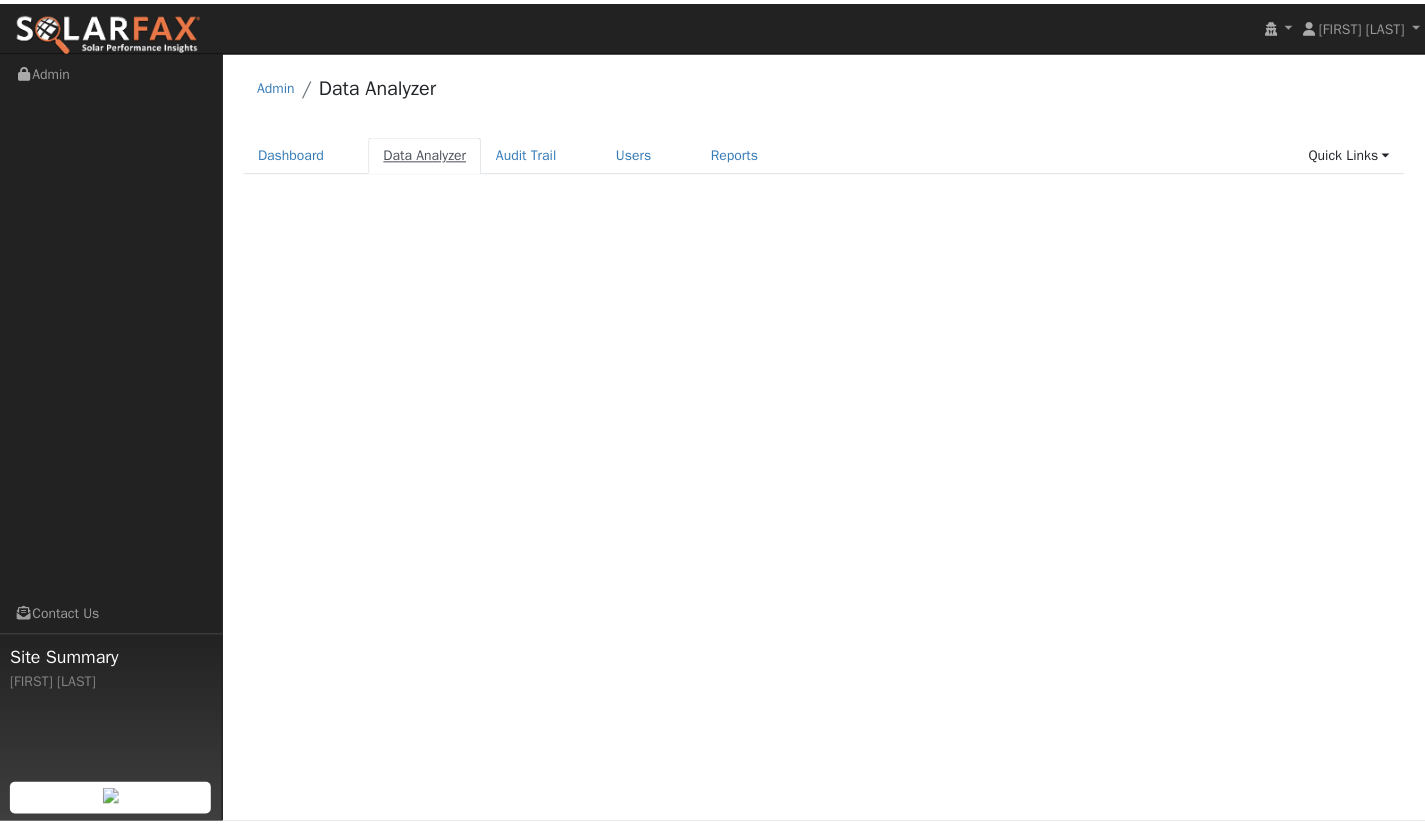 scroll, scrollTop: 0, scrollLeft: 0, axis: both 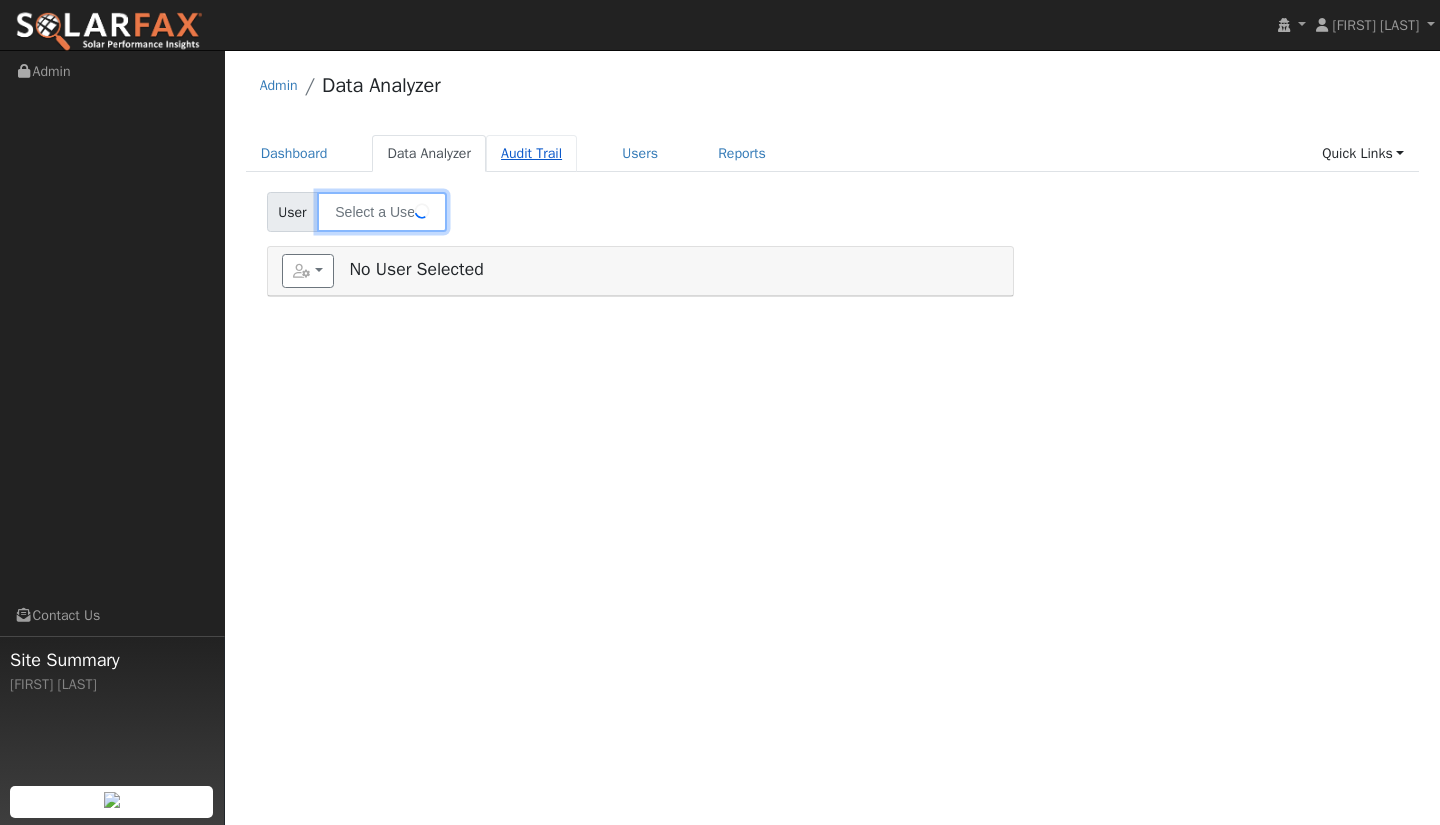 type on "Victoria Schmitt" 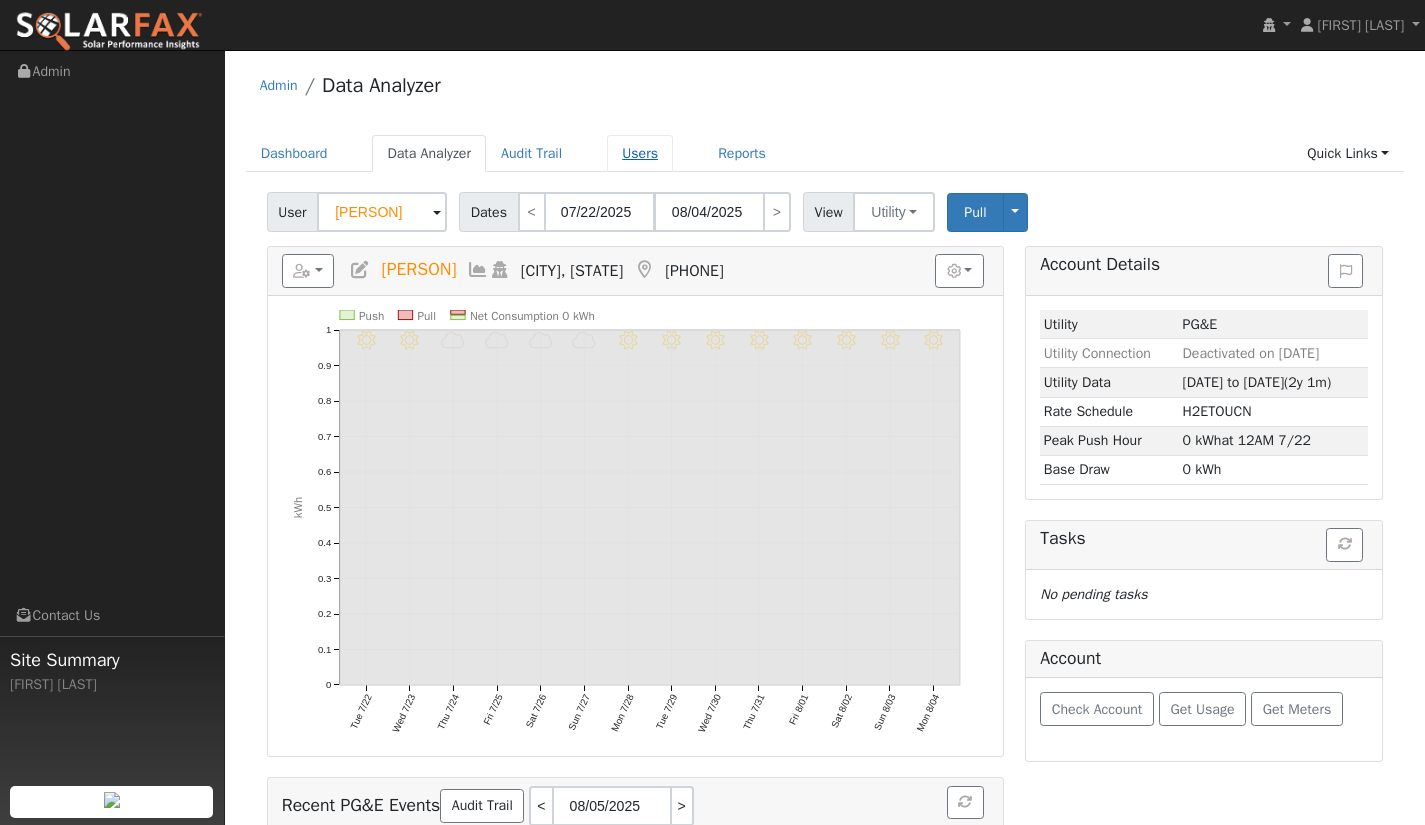 click on "Users" at bounding box center [640, 153] 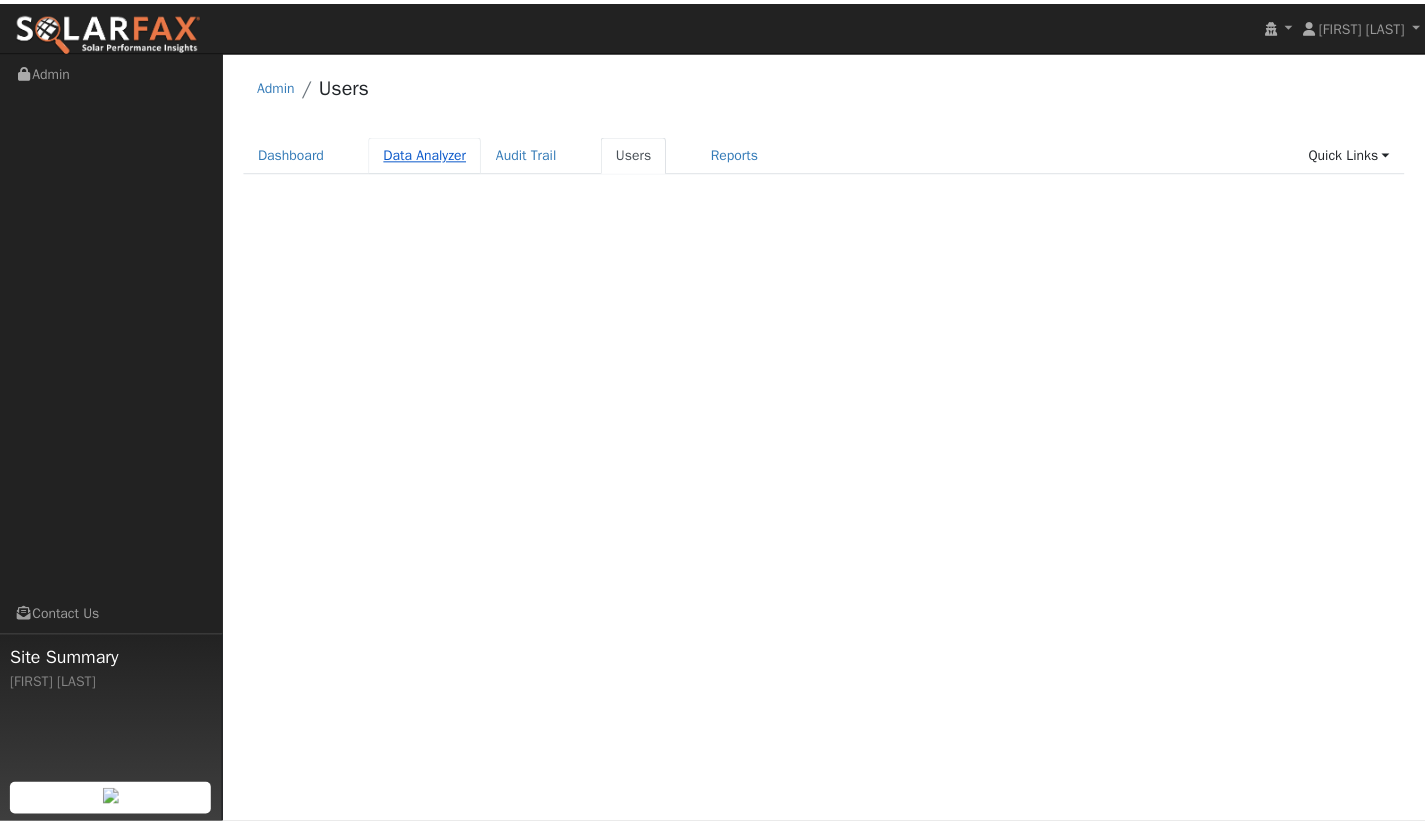 scroll, scrollTop: 0, scrollLeft: 0, axis: both 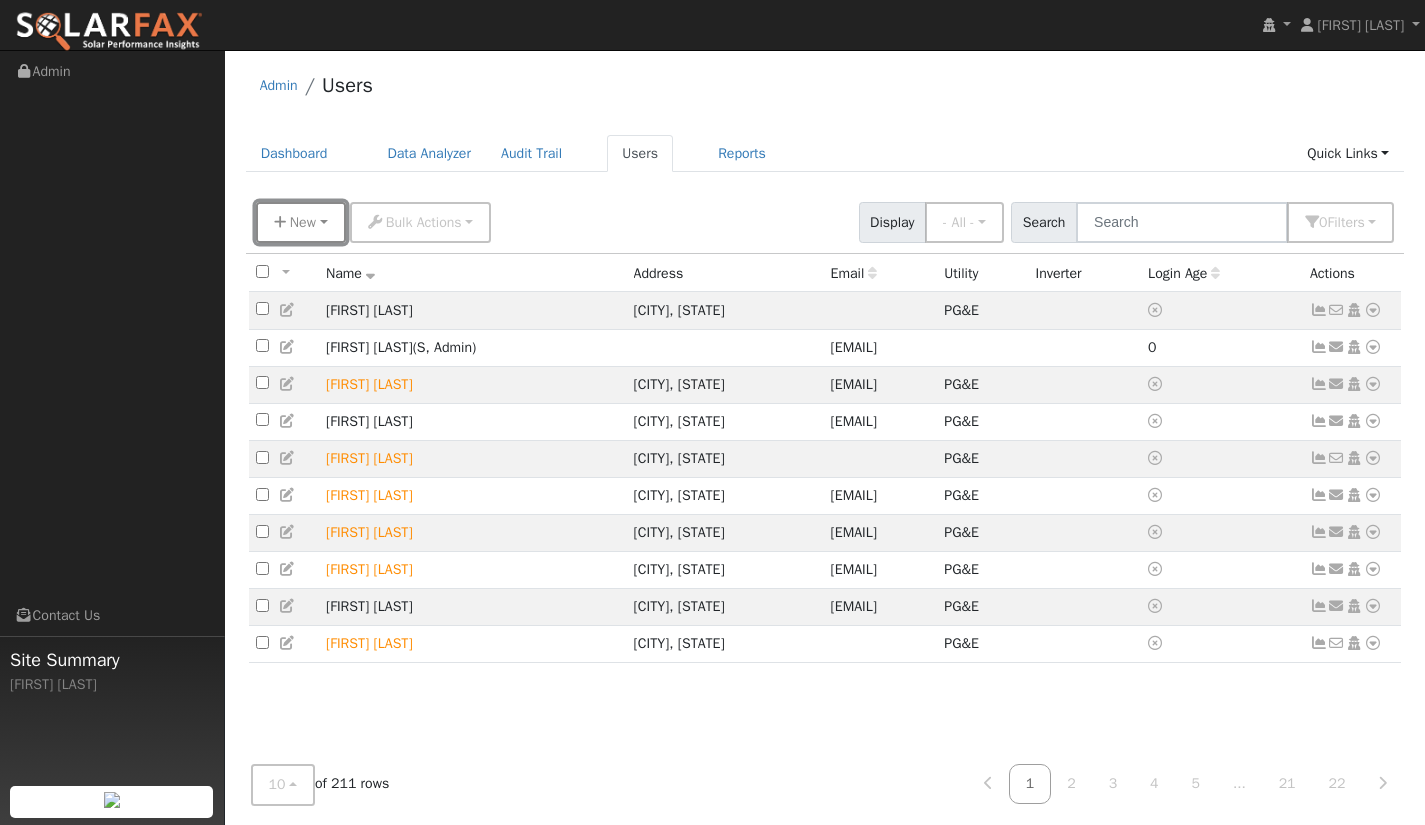 click on "New" at bounding box center [303, 222] 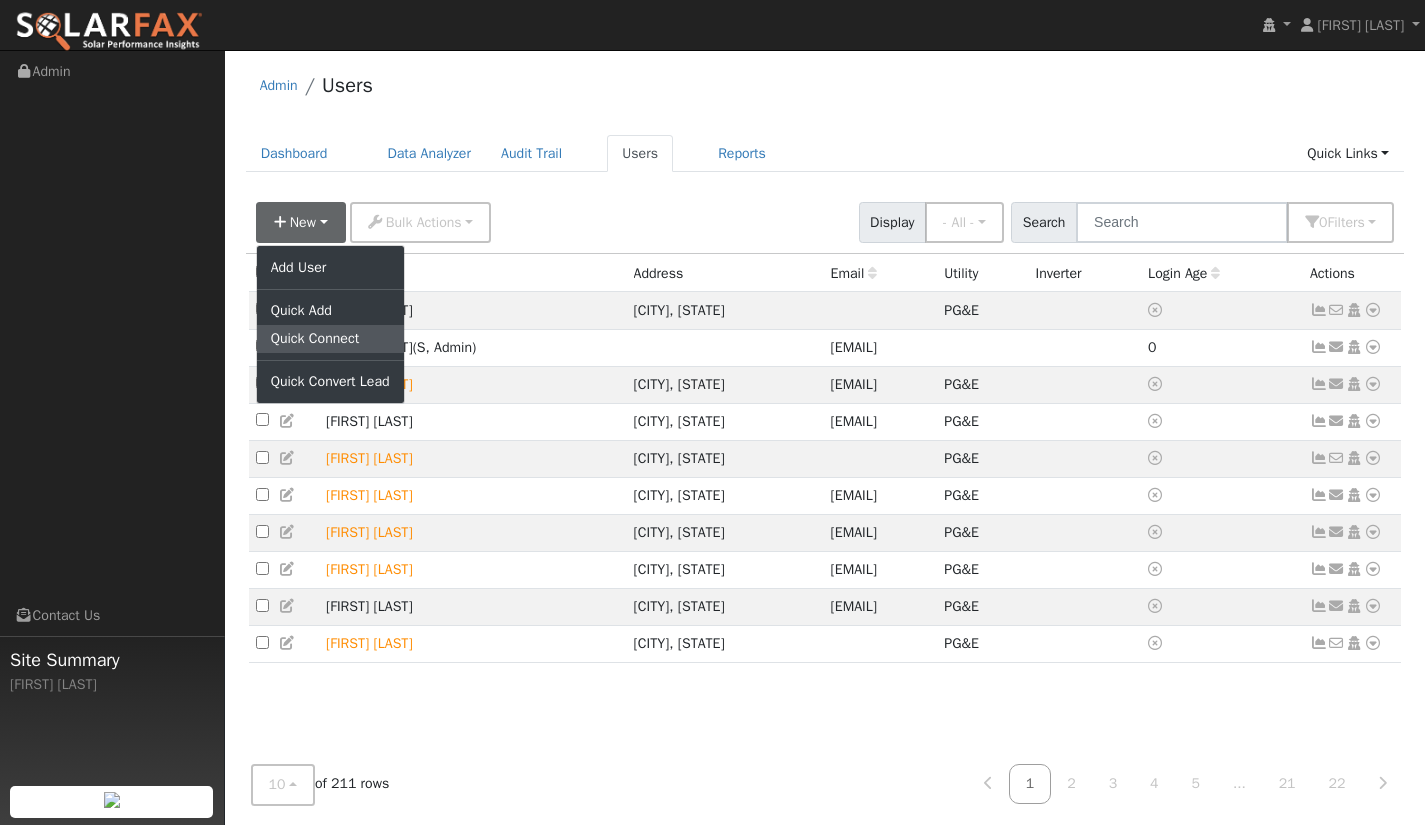 click on "Quick Connect" at bounding box center (330, 339) 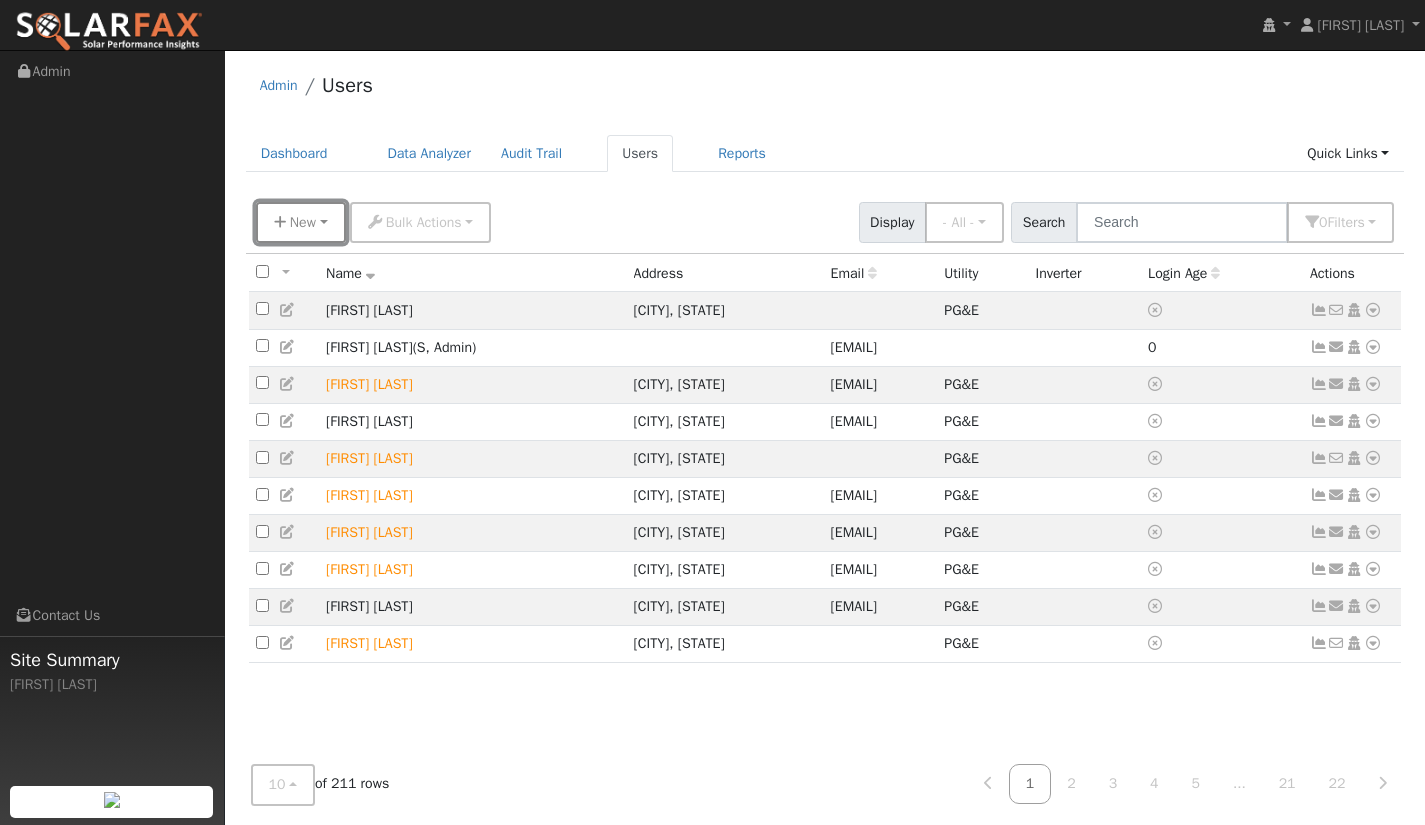 click on "New" at bounding box center [303, 222] 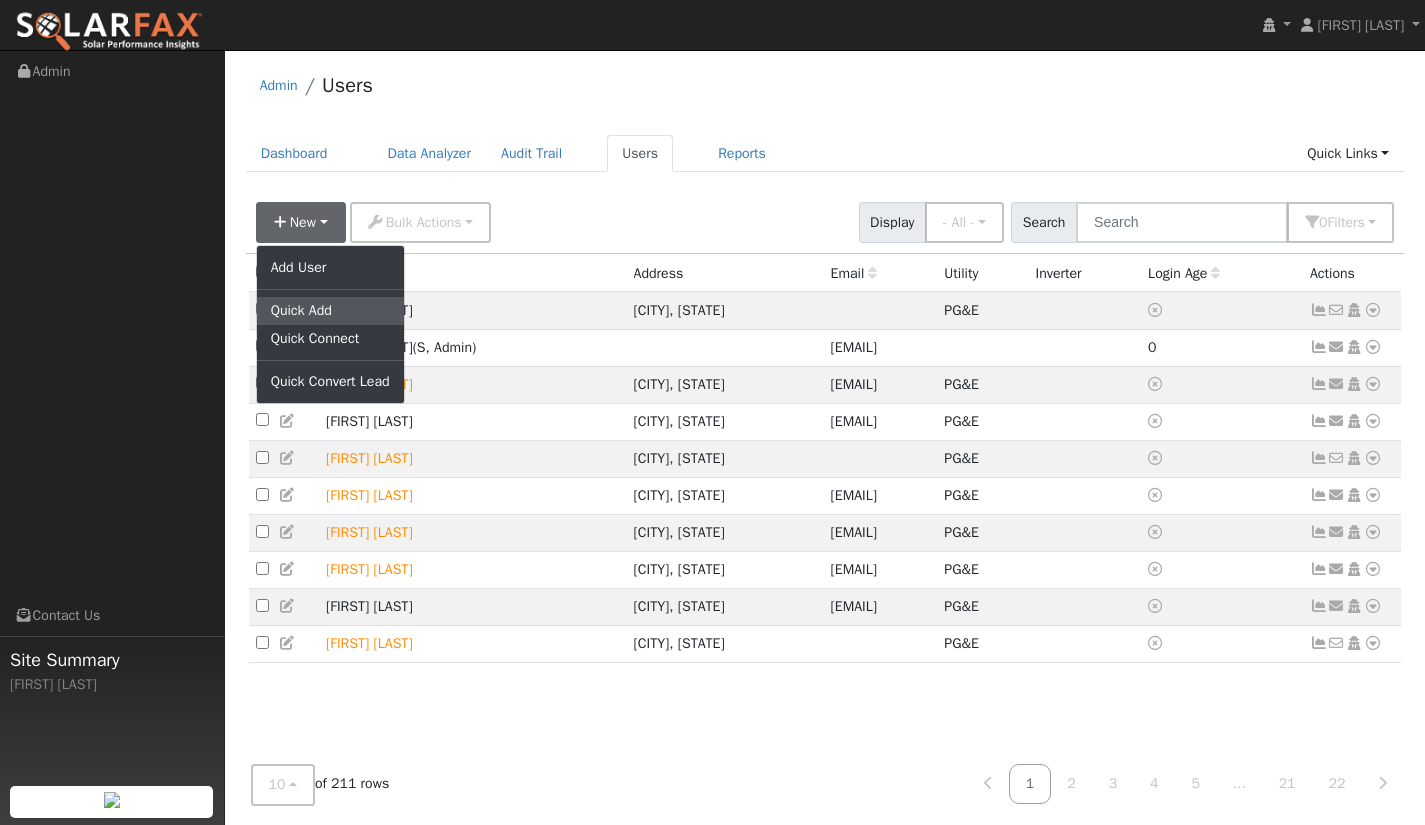 click on "Quick Add" at bounding box center [330, 311] 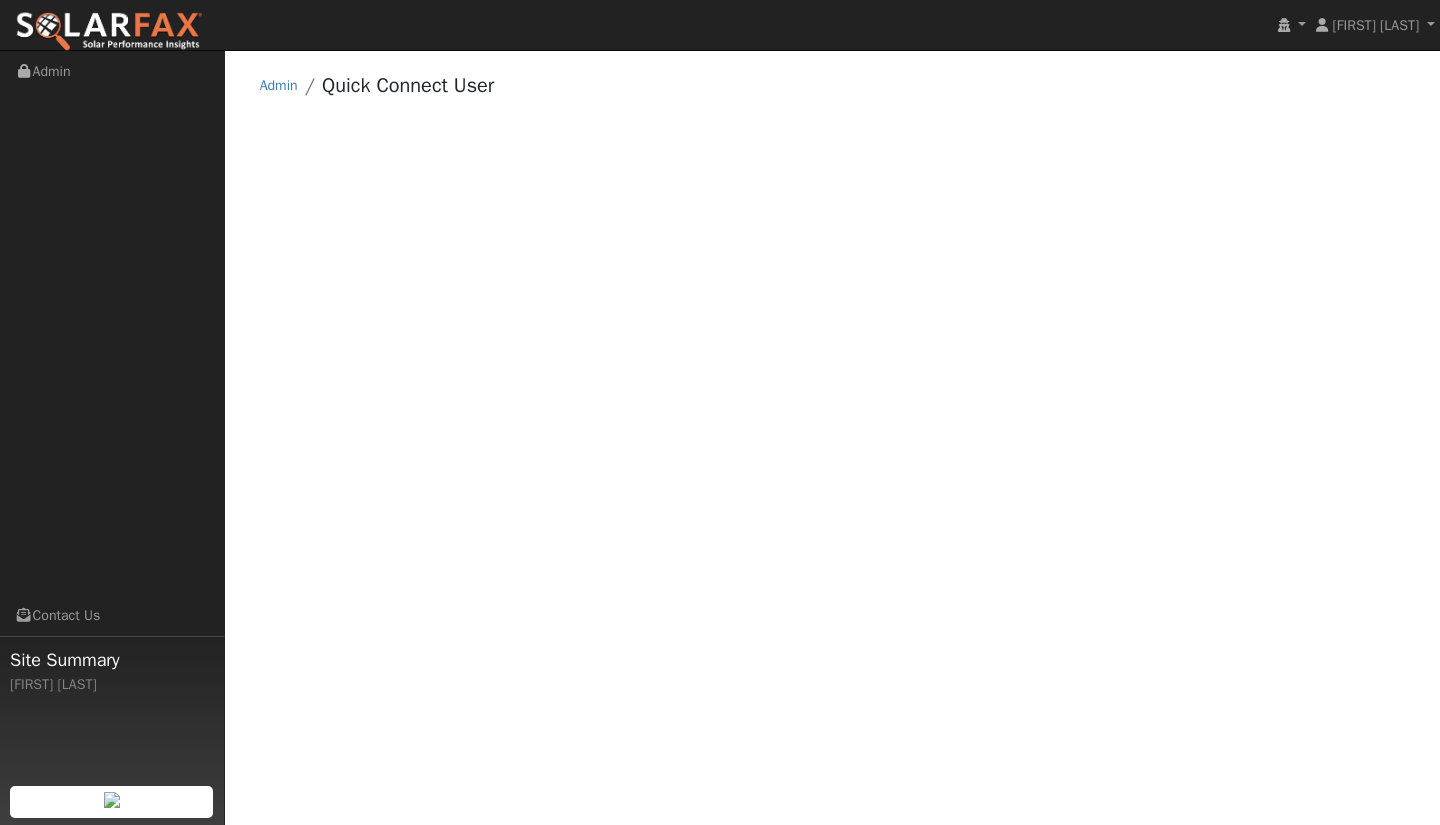 scroll, scrollTop: 0, scrollLeft: 0, axis: both 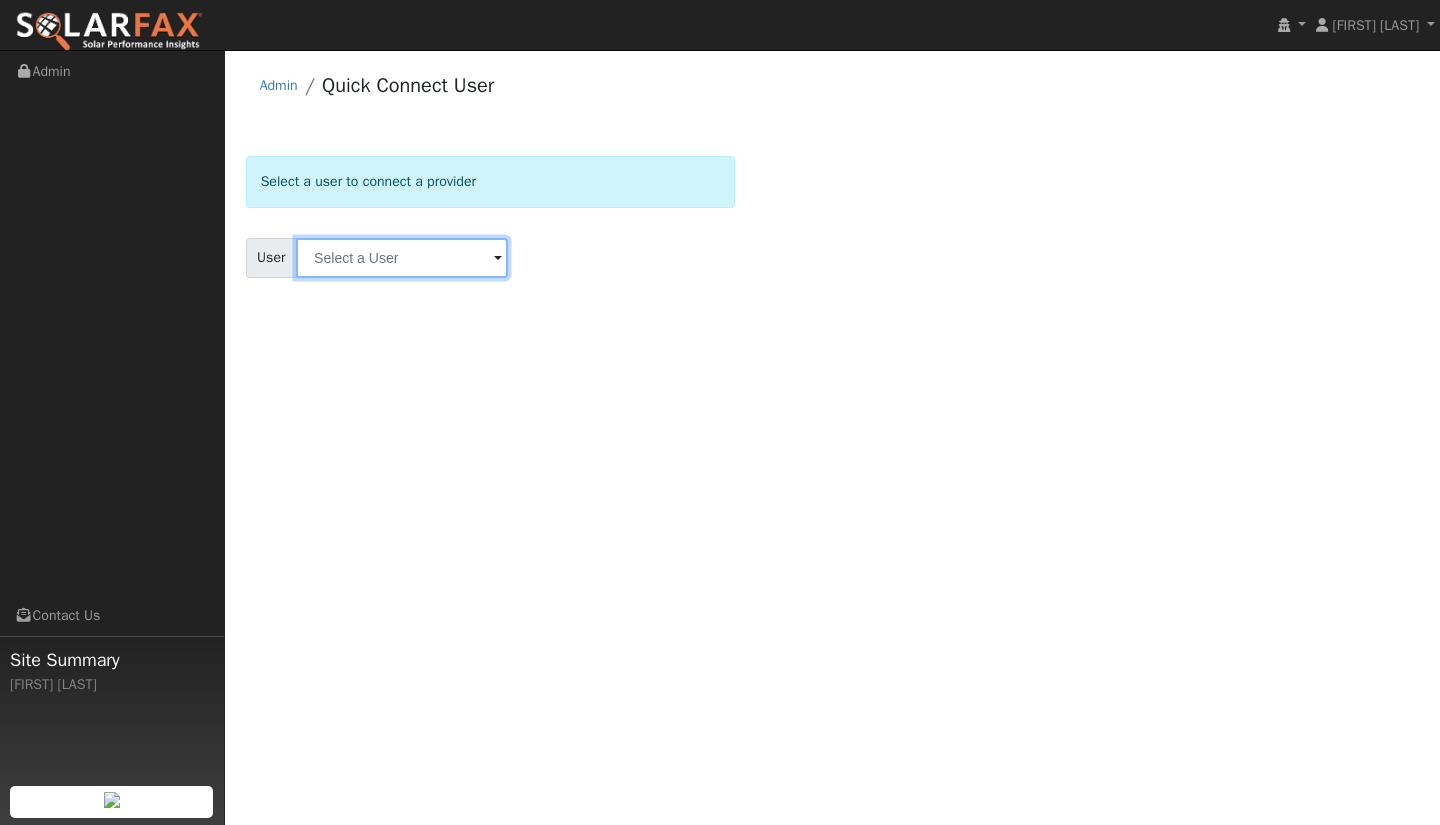 click at bounding box center [402, 258] 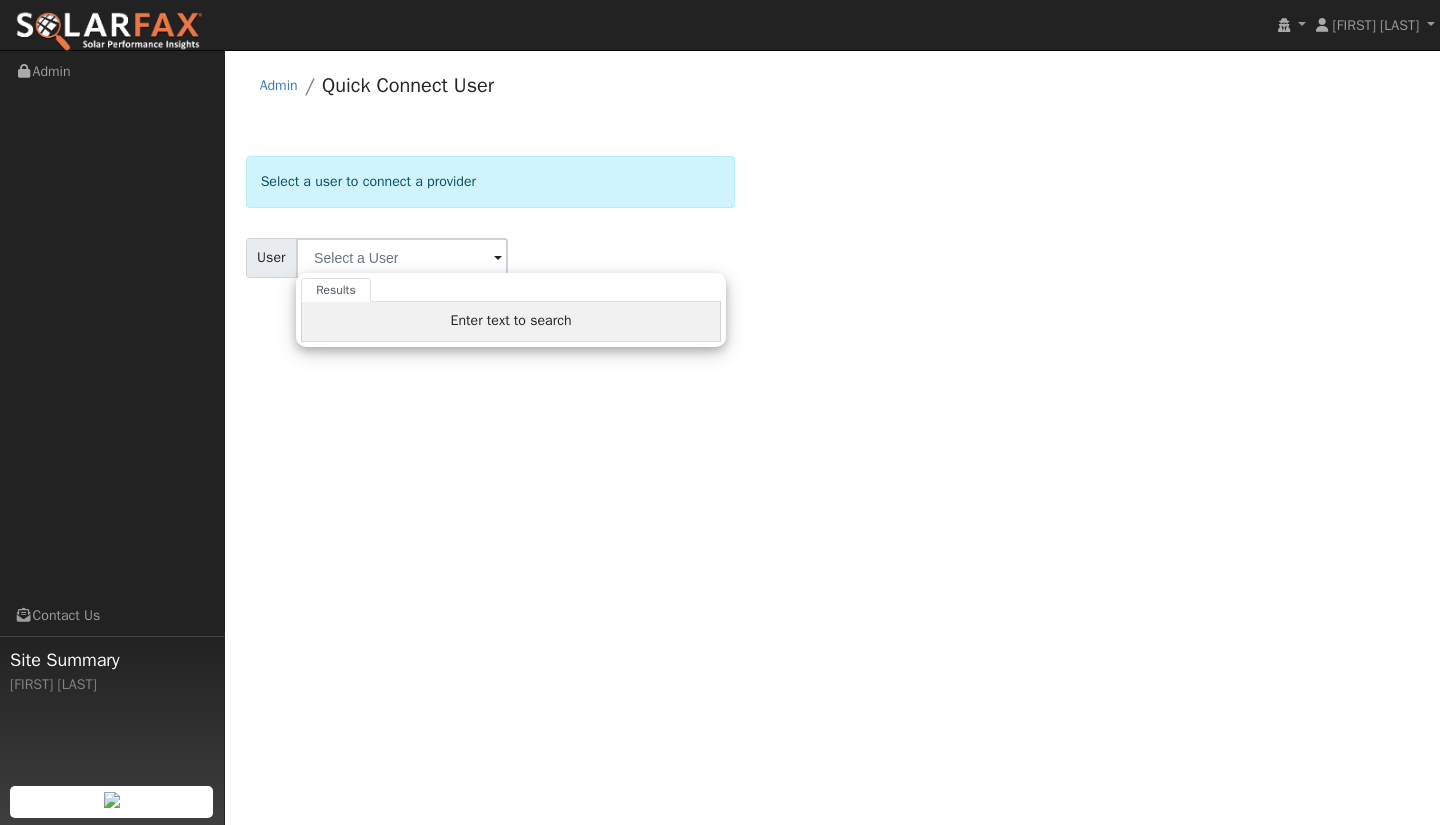 click on "Enter text to search" at bounding box center [511, 320] 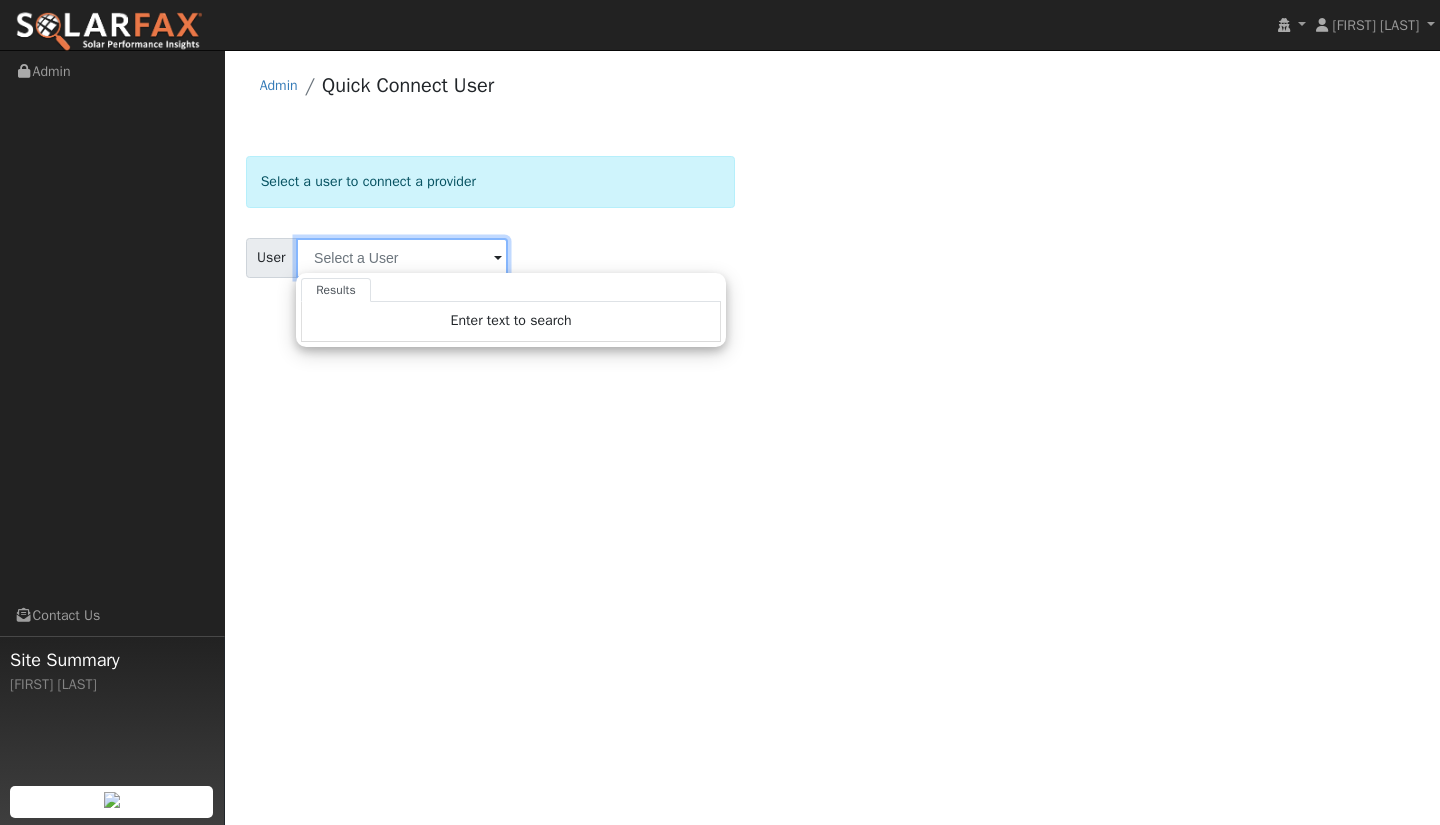 click at bounding box center (402, 258) 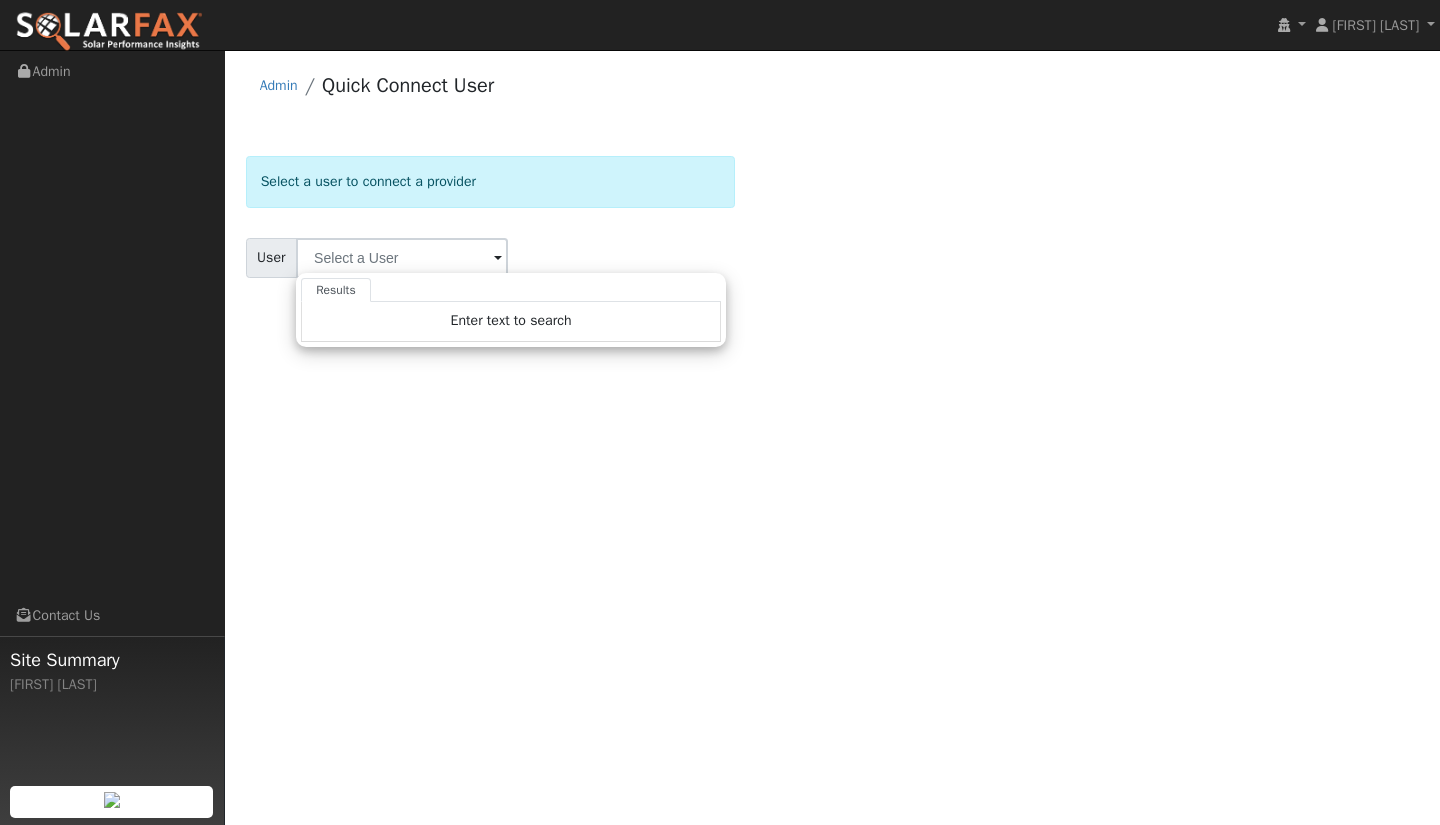 click on "User" at bounding box center [272, 258] 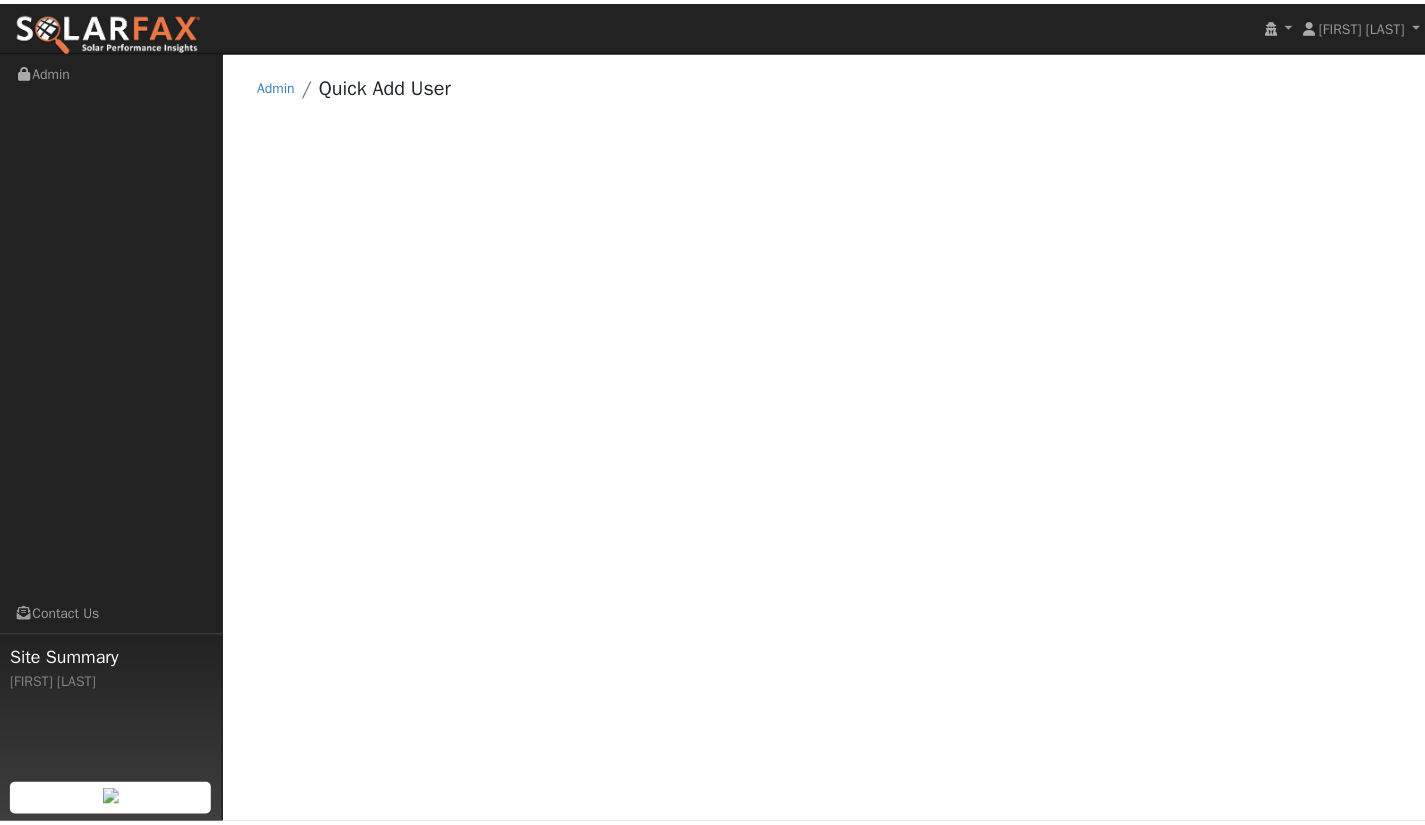 scroll, scrollTop: 0, scrollLeft: 0, axis: both 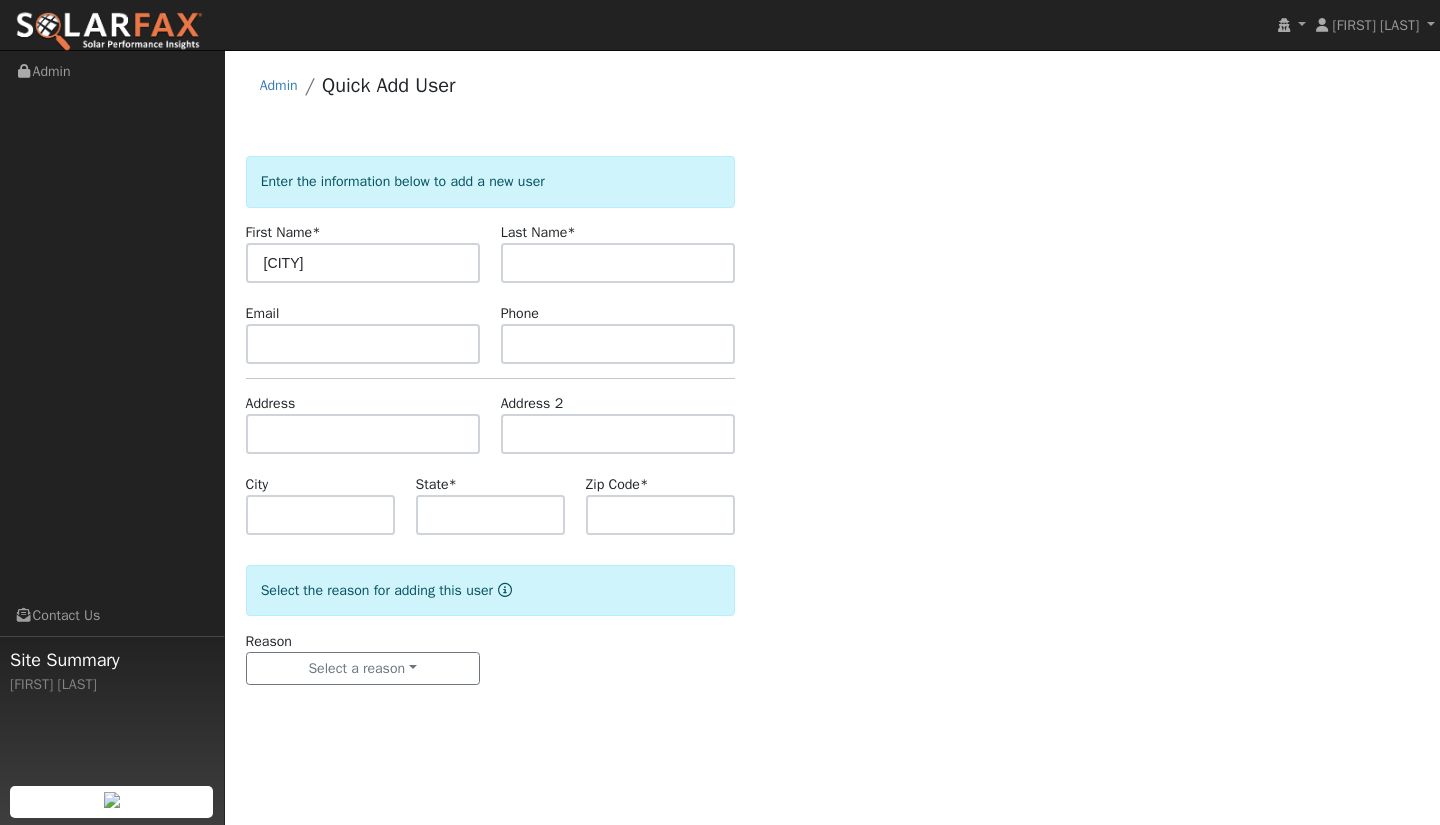 type on "[CITY]" 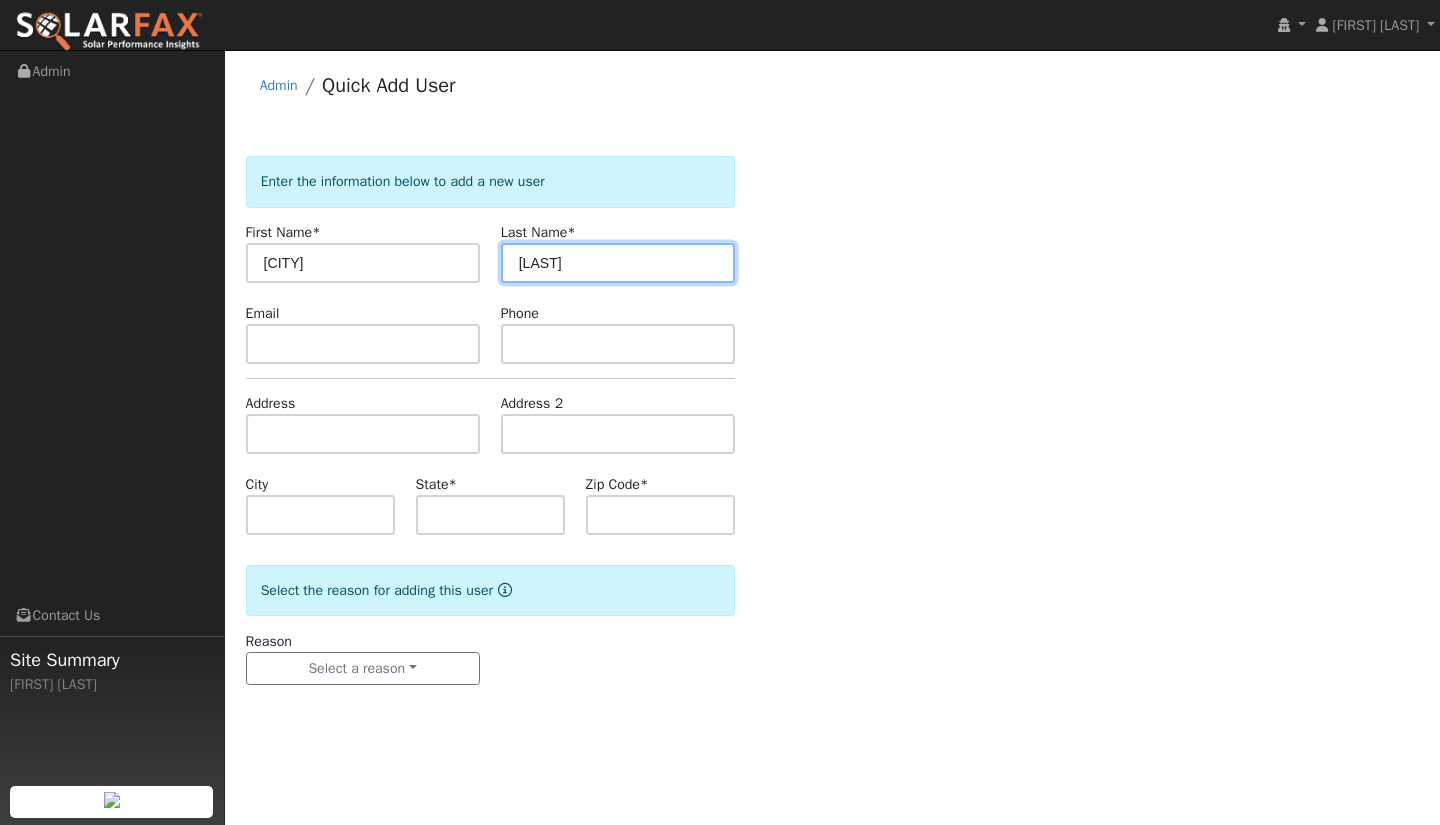 type on "[LAST]" 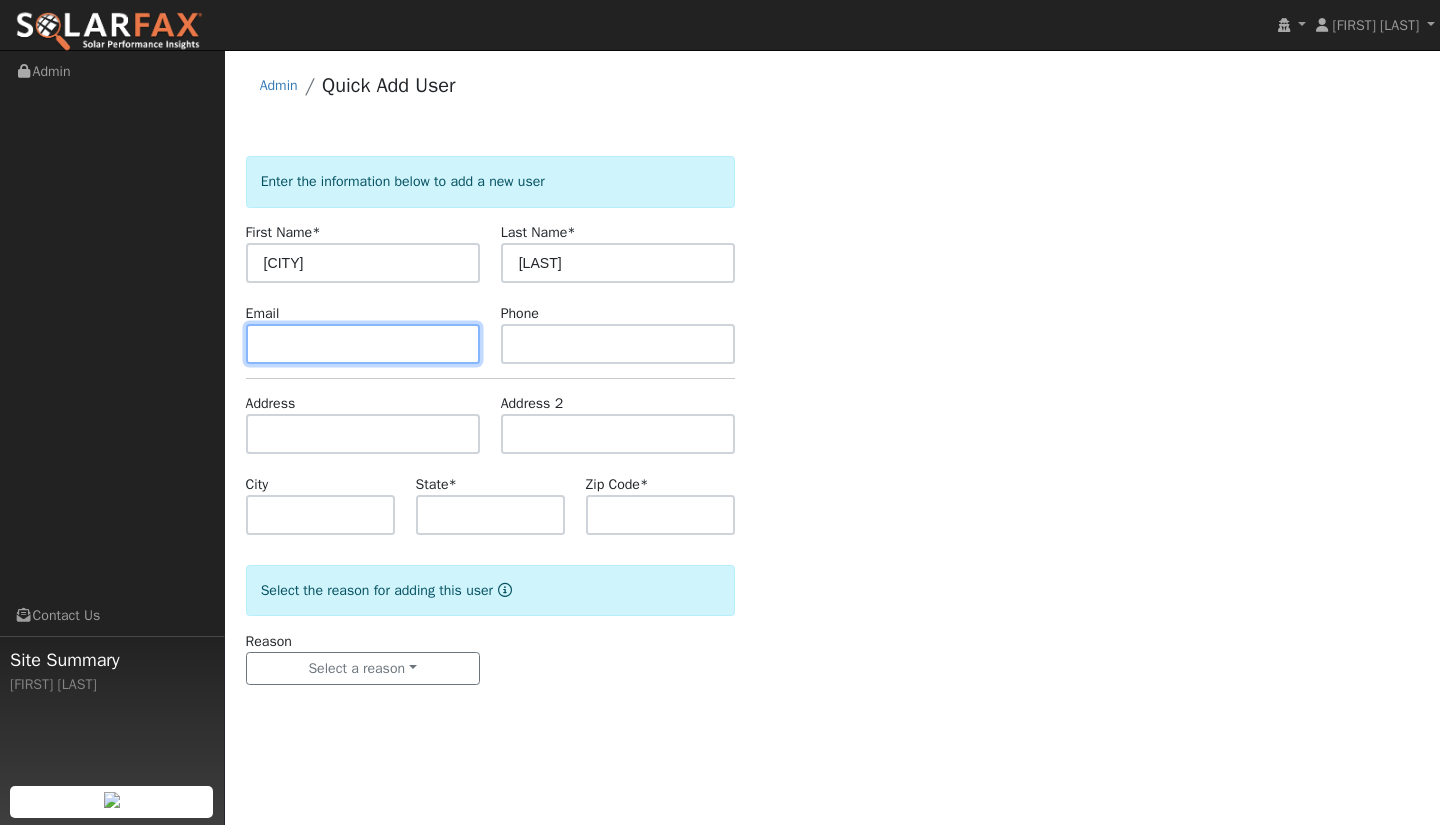 paste on "[EMAIL]" 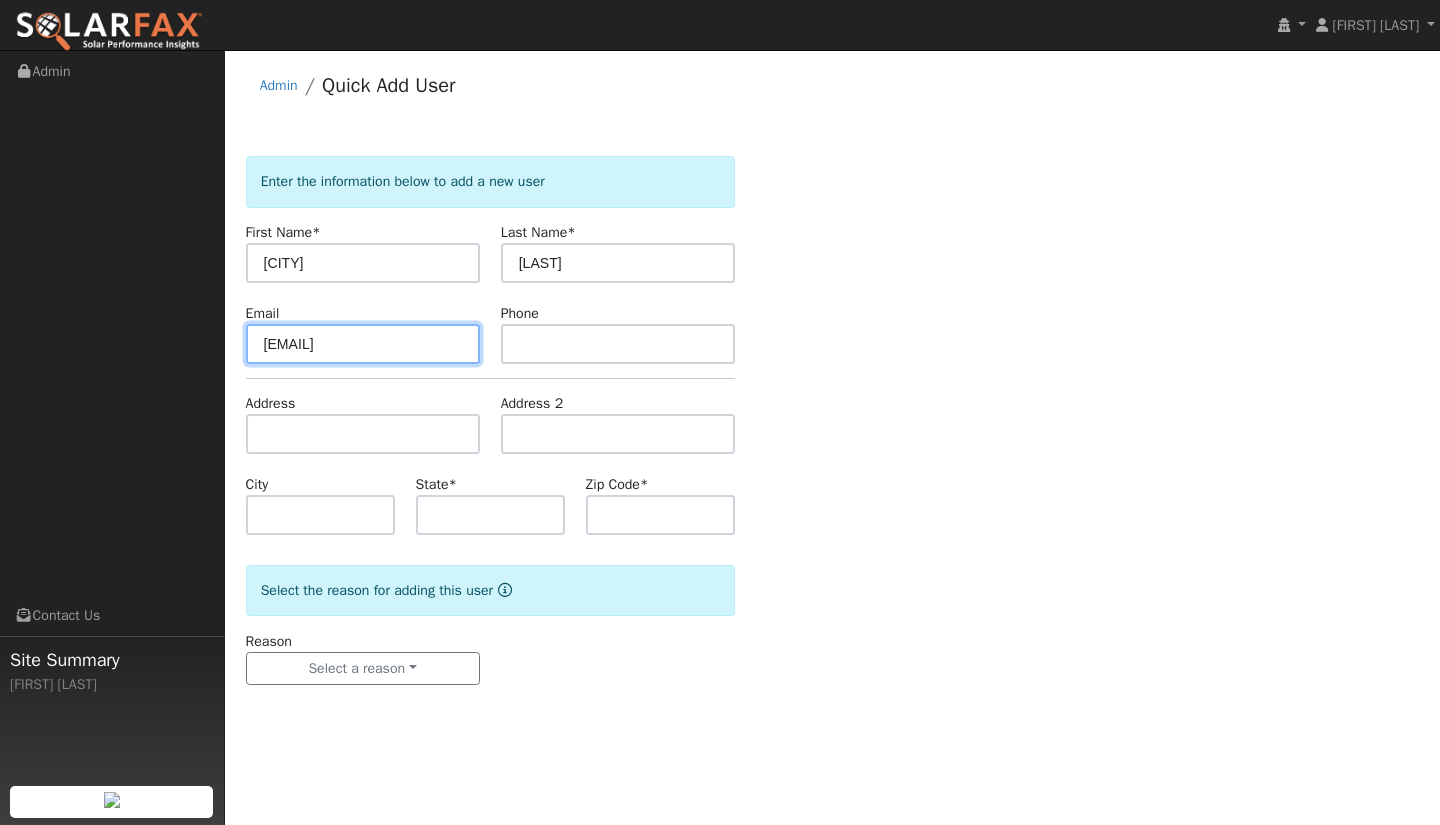 type on "[EMAIL]" 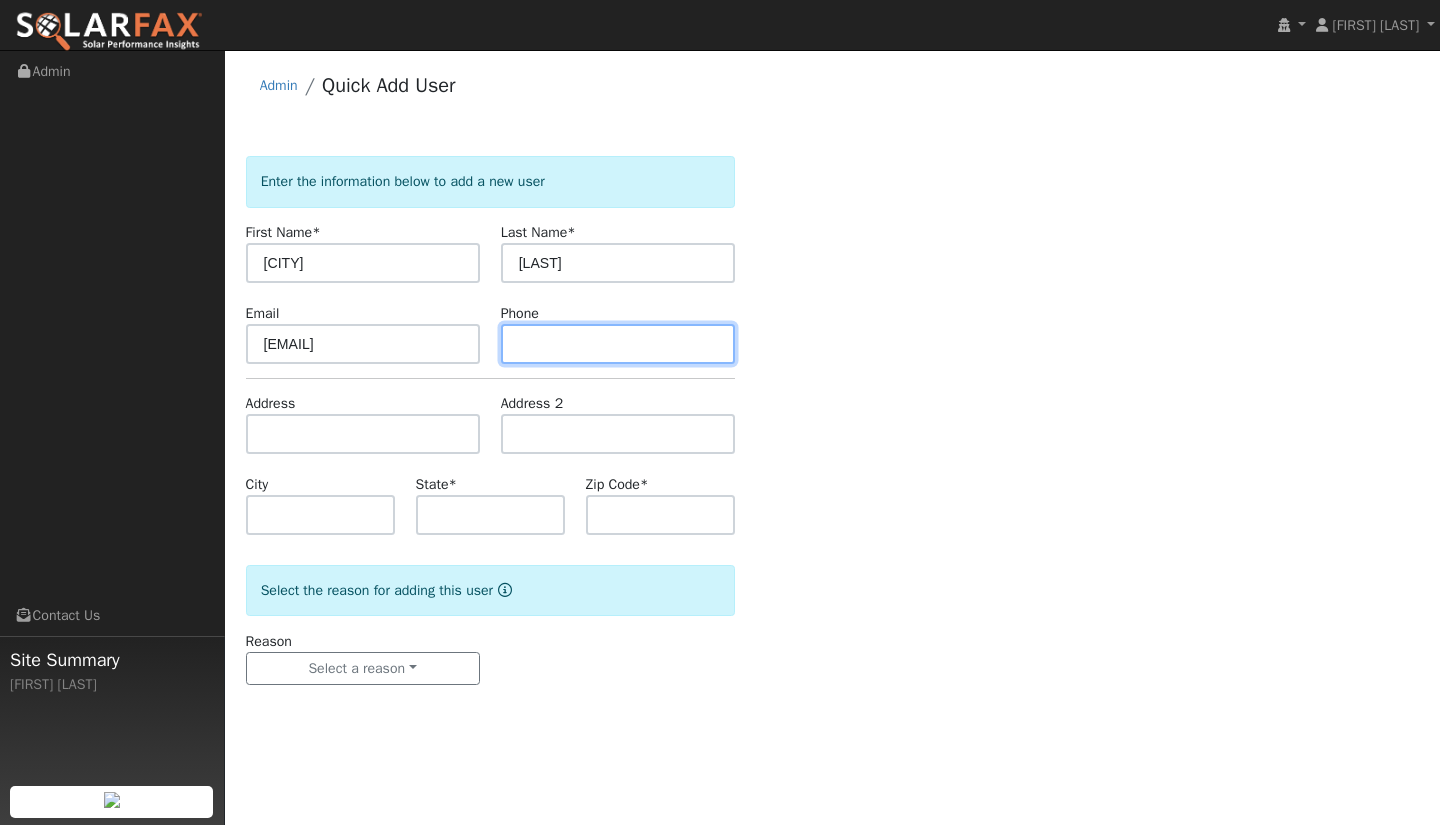 click at bounding box center [618, 344] 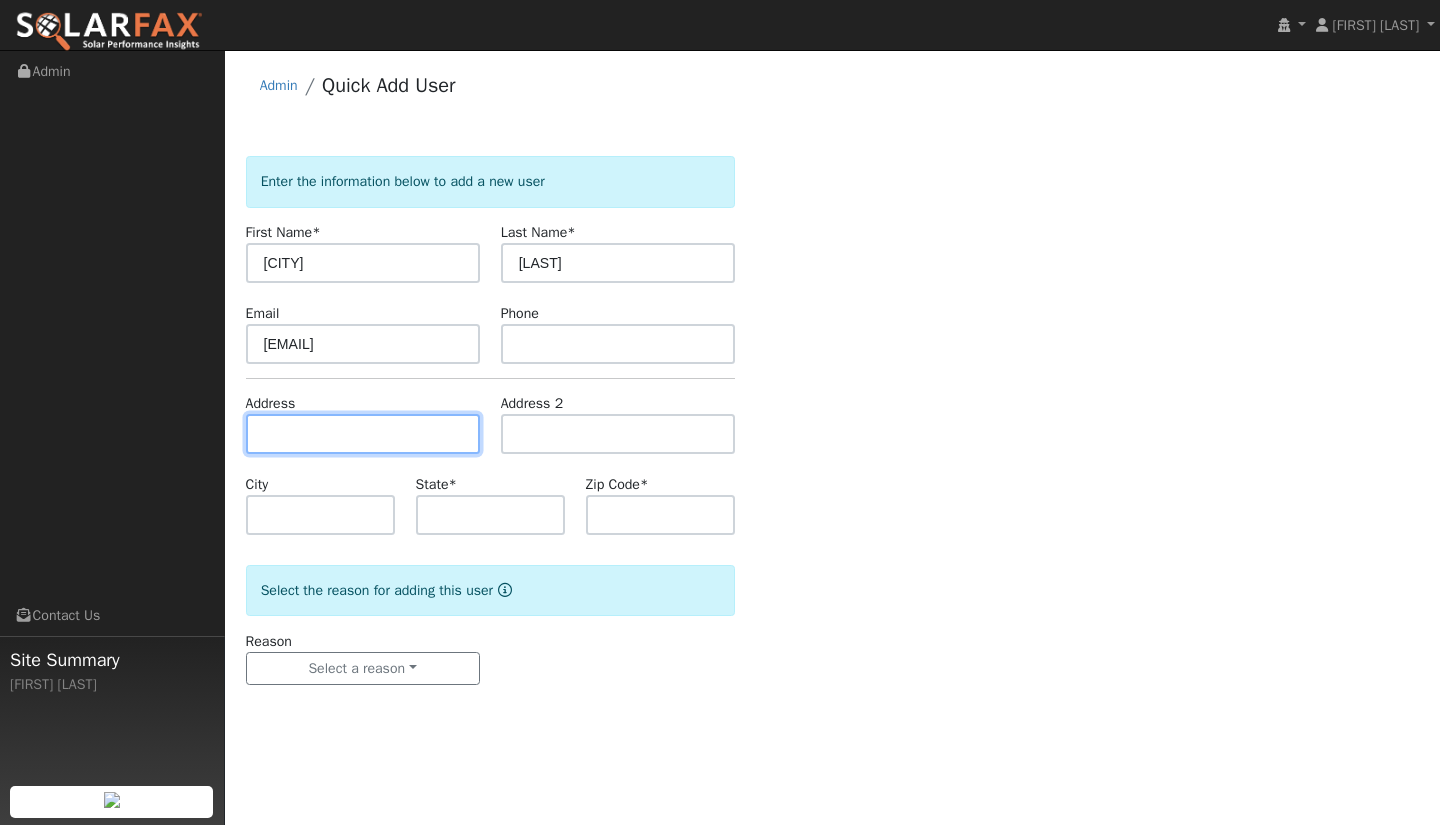 click at bounding box center (363, 434) 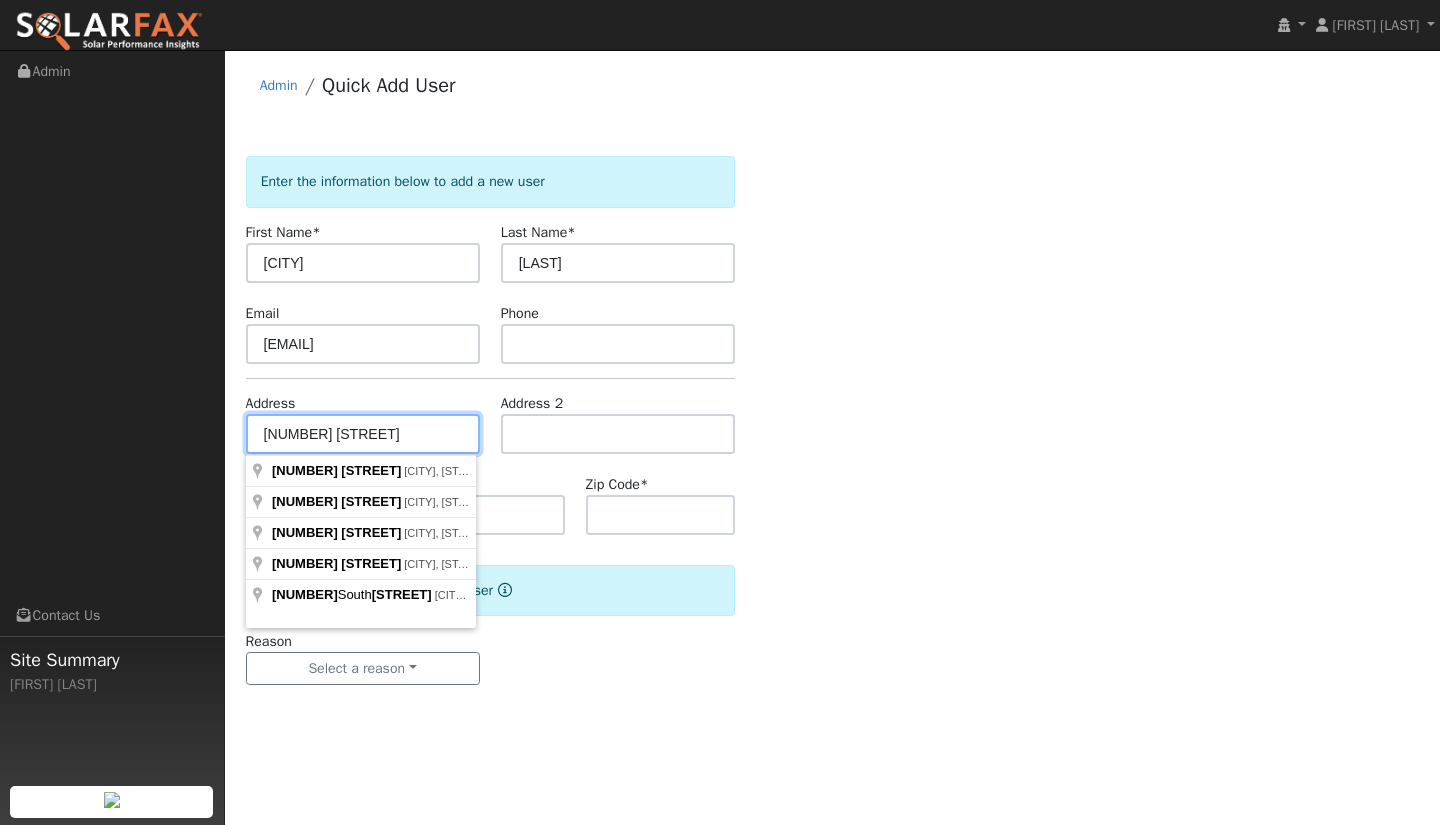 type on "230 El Camino Real" 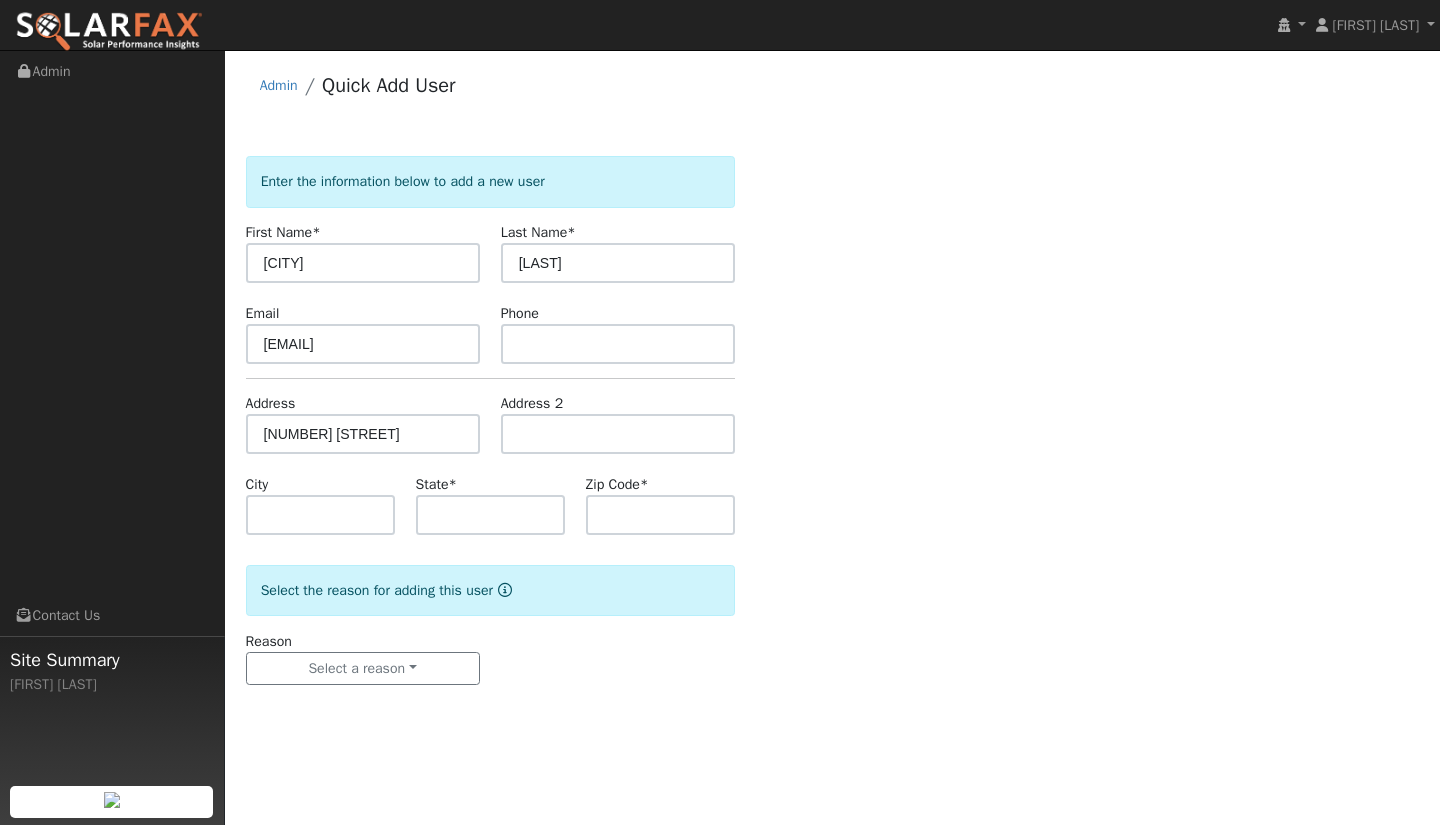 click on "Enter the information below to add a new user First Name  * Diego Last Name  * Mendoza Email diego@diegomendoza.com Phone Address 230 El Camino Real Address 2 City State  * Zip Code  *  Select the reason for adding this user  Reason Select a reason New lead New customer adding solar New customer has solar Settings Salesperson Requested Utility Requested Inverter Enable Access Email Notifications No Emails No Emails Weekly Emails Monthly Emails No Yes" at bounding box center [833, 440] 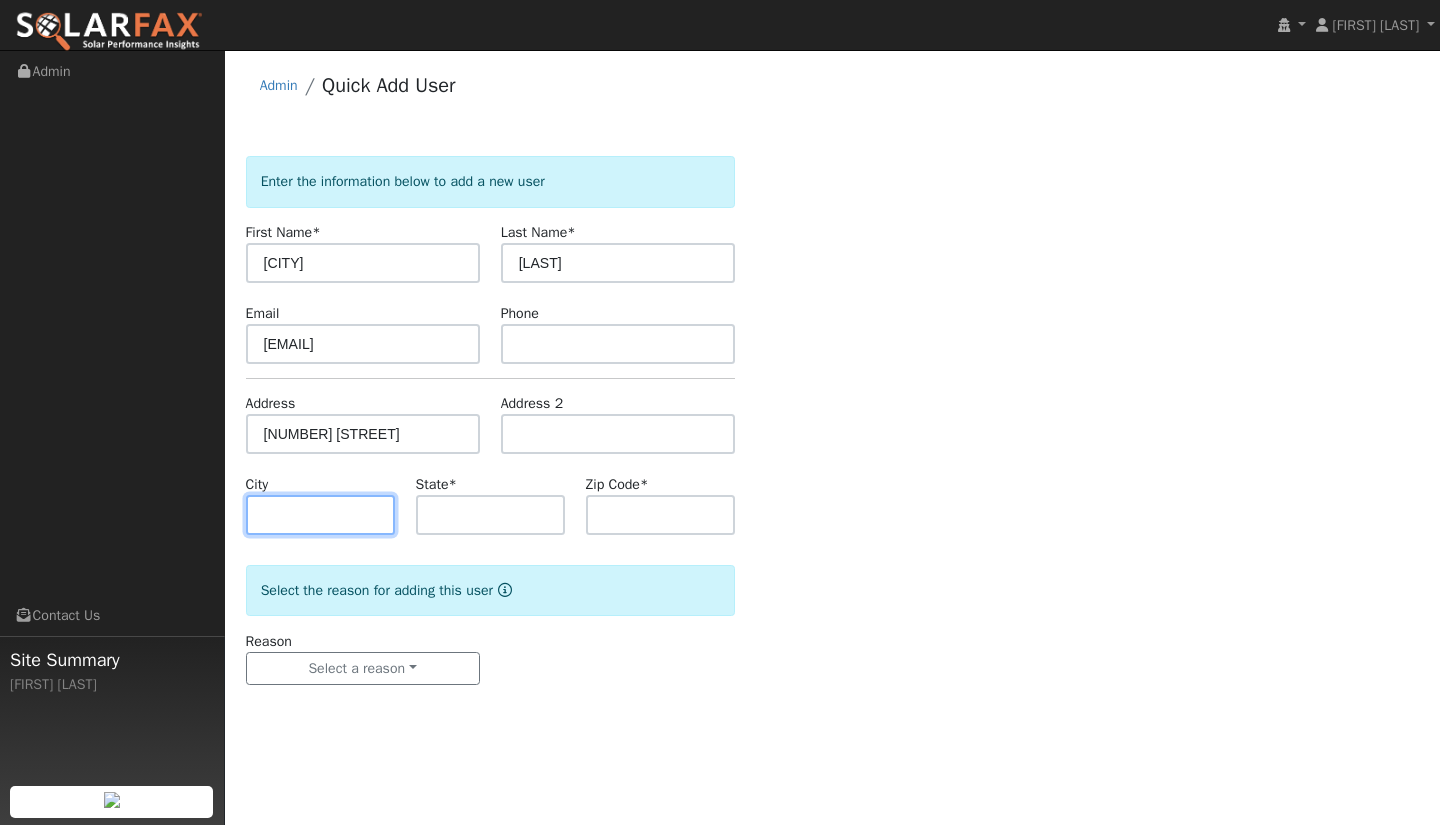 click at bounding box center (320, 515) 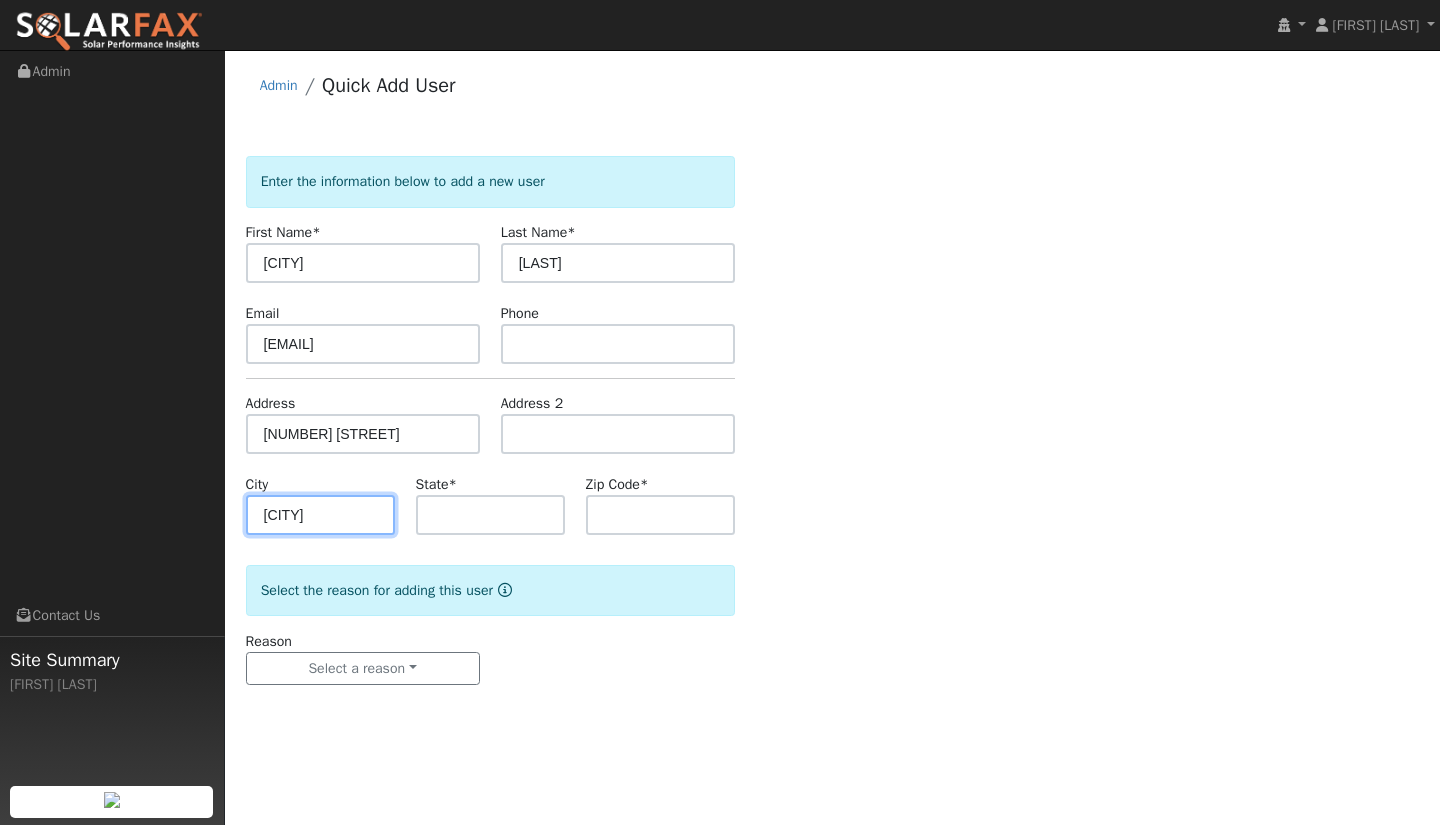 type on "Greenfield" 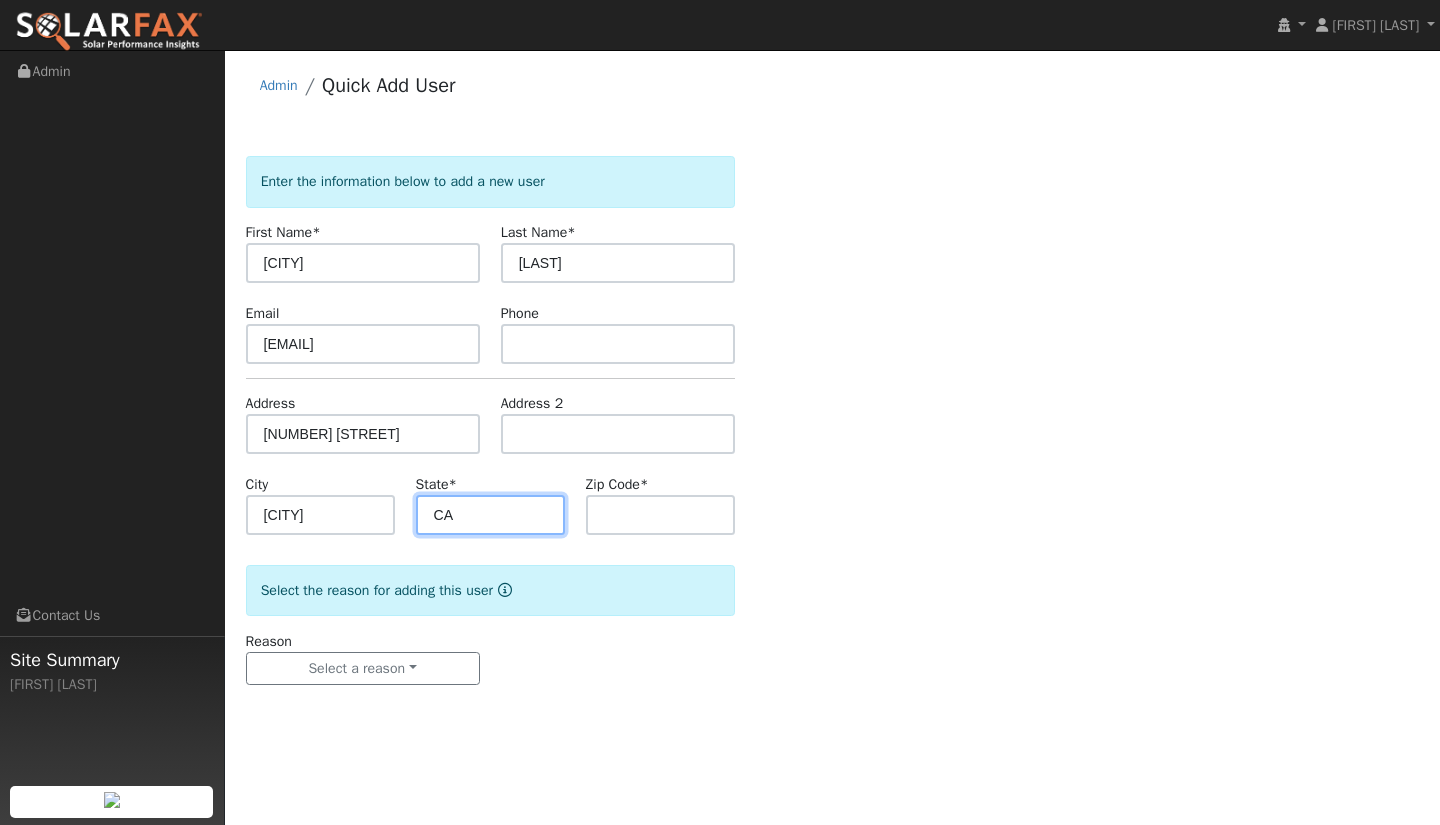 type on "CA" 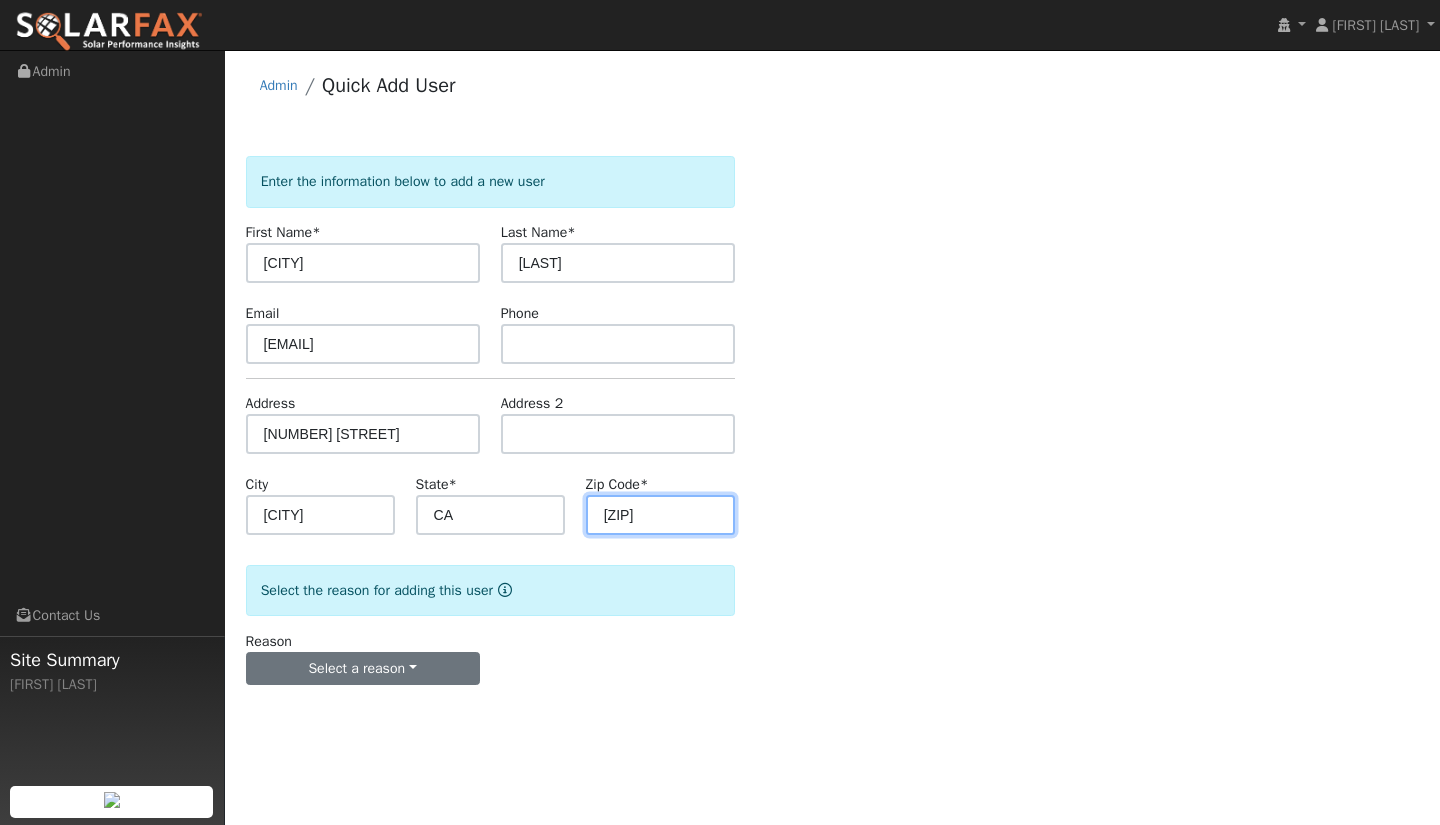 type on "93927" 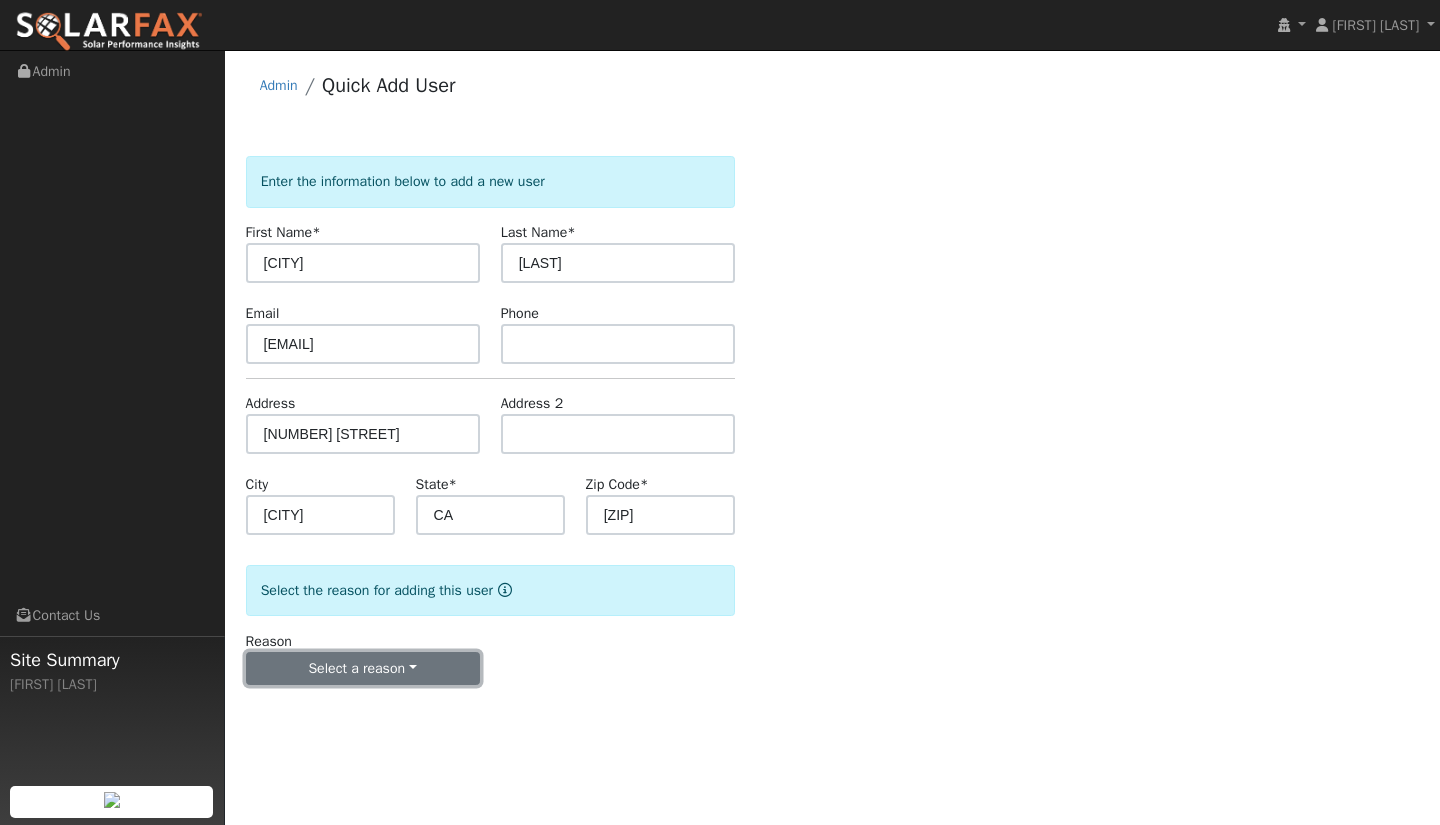 click on "Select a reason" at bounding box center (363, 669) 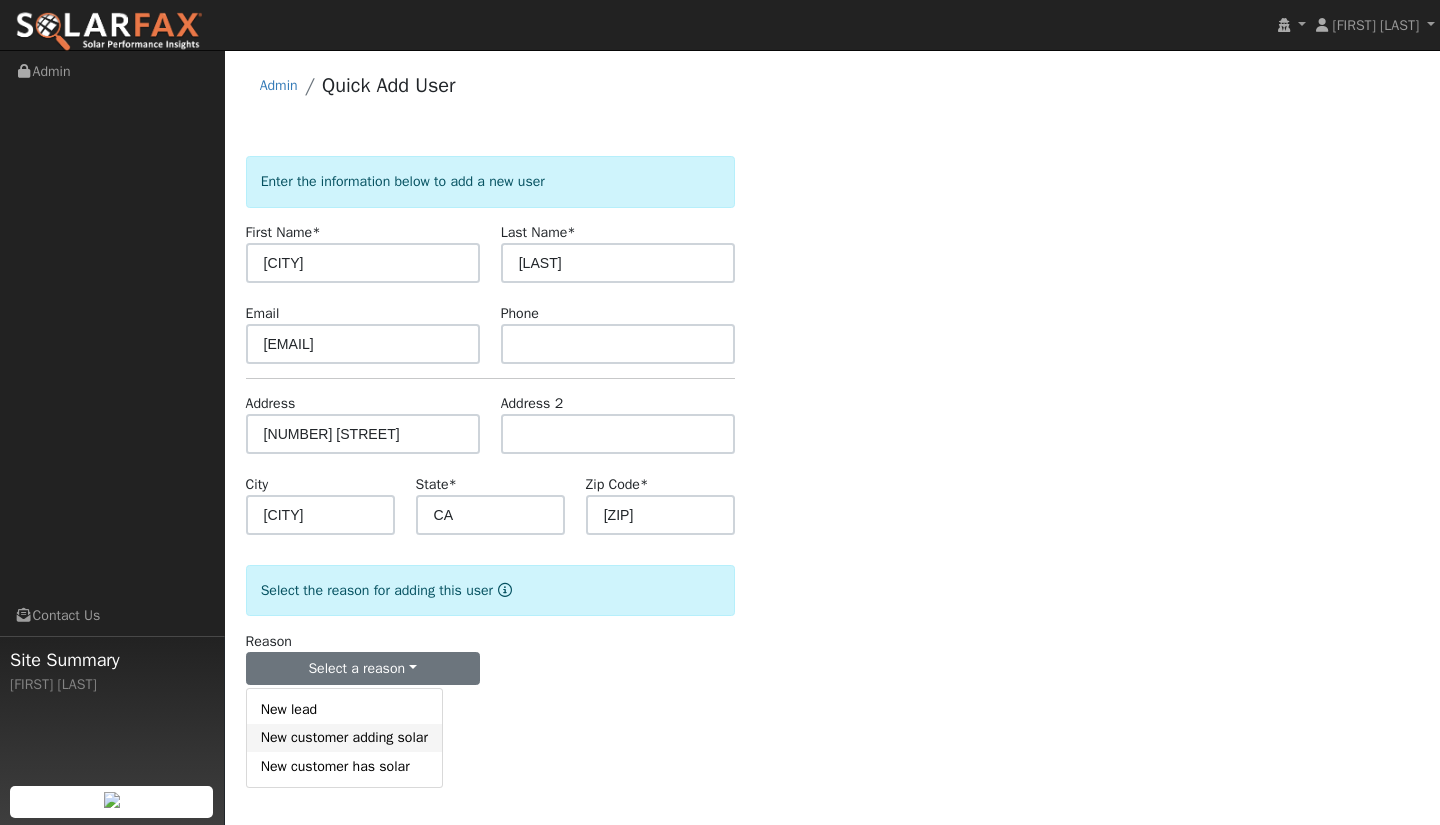 click on "New customer adding solar" at bounding box center (344, 738) 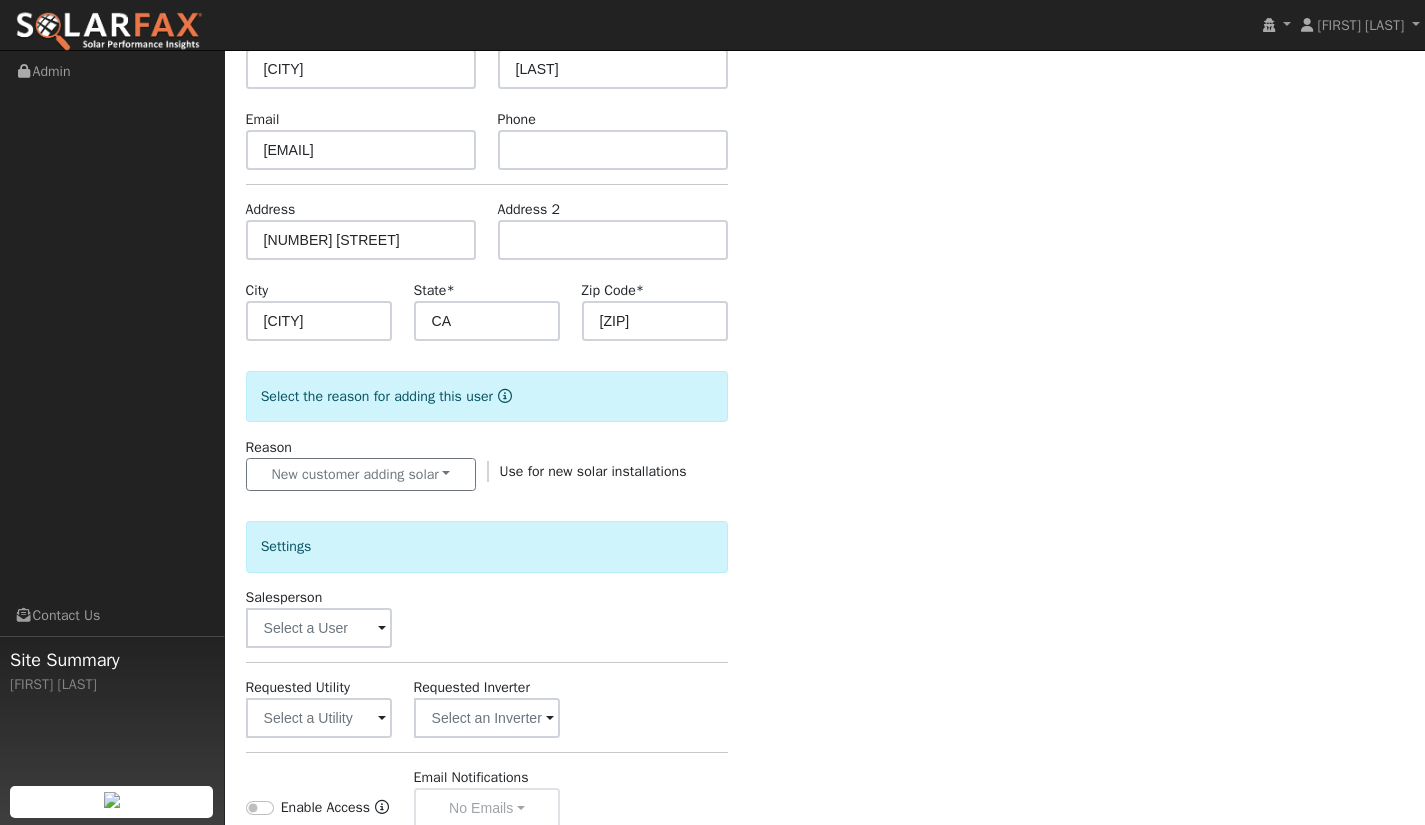 scroll, scrollTop: 200, scrollLeft: 0, axis: vertical 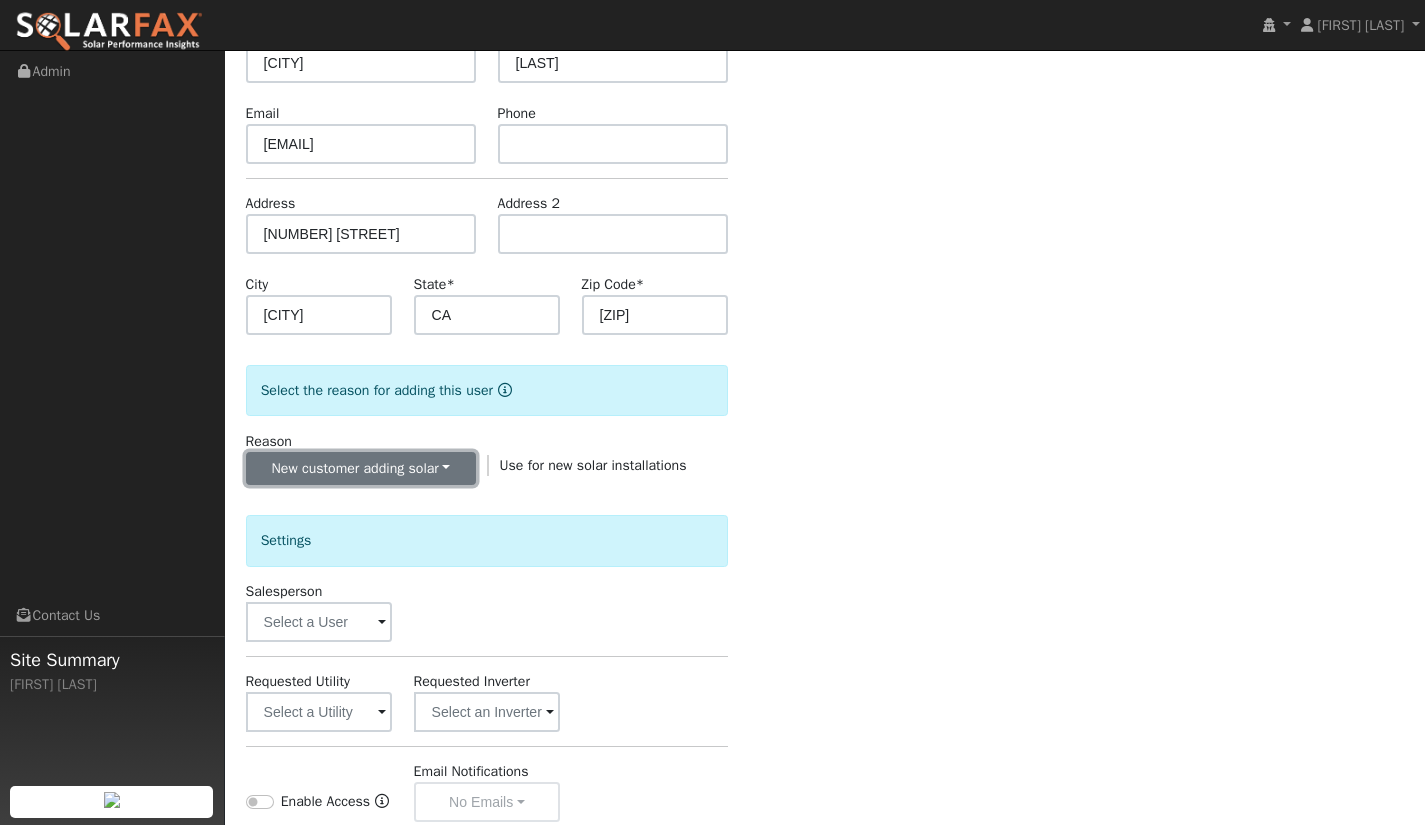 click on "New customer adding solar" at bounding box center [361, 469] 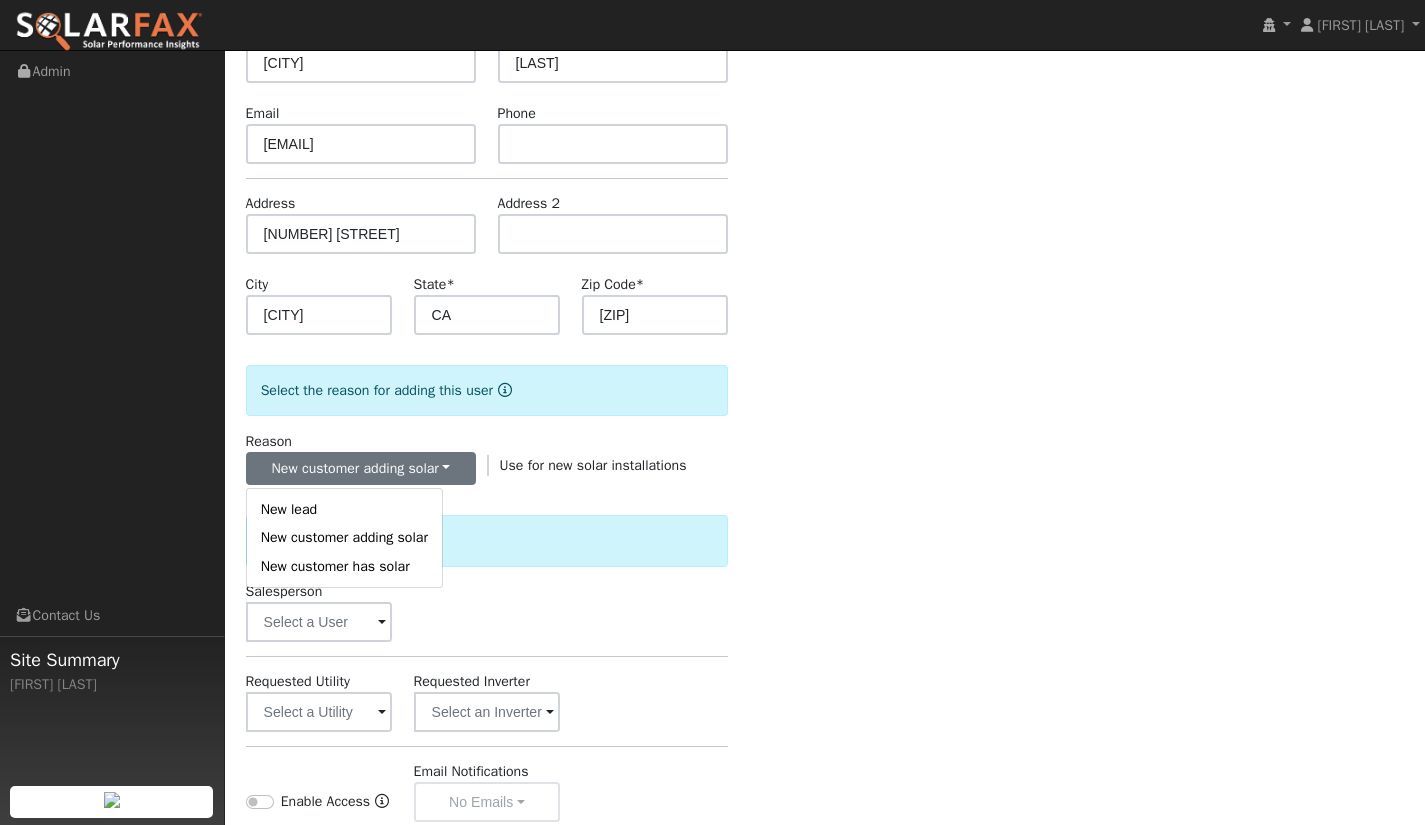 click on "Enter the information below to add a new user First Name  * Diego Last Name  * Mendoza Email diego@diegomendoza.com Phone Address 230 El Camino Real Address 2 City Greenfield State  * CA Zip Code  * 93927  Select the reason for adding this user  Reason New customer adding solar New lead New customer adding solar New customer has solar Use for new solar installations Settings Salesperson Requested Utility Requested Inverter Enable Access Email Notifications No Emails No Emails Weekly Emails Monthly Emails Actions Send Email to User Delete Email Template Are you sure you want to delete ? Cancel Delete Connect Now Add User No Yes" at bounding box center [825, 519] 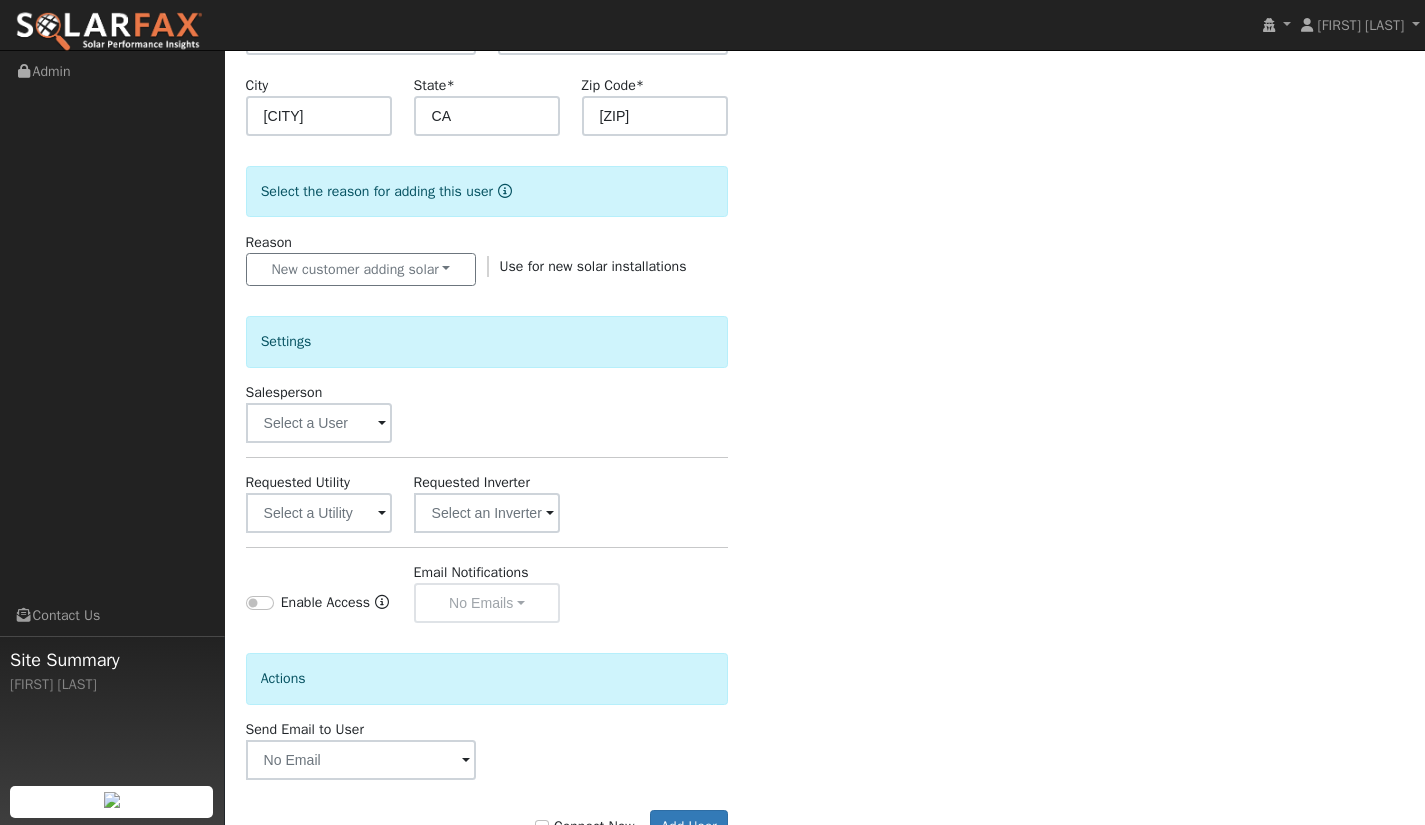scroll, scrollTop: 400, scrollLeft: 0, axis: vertical 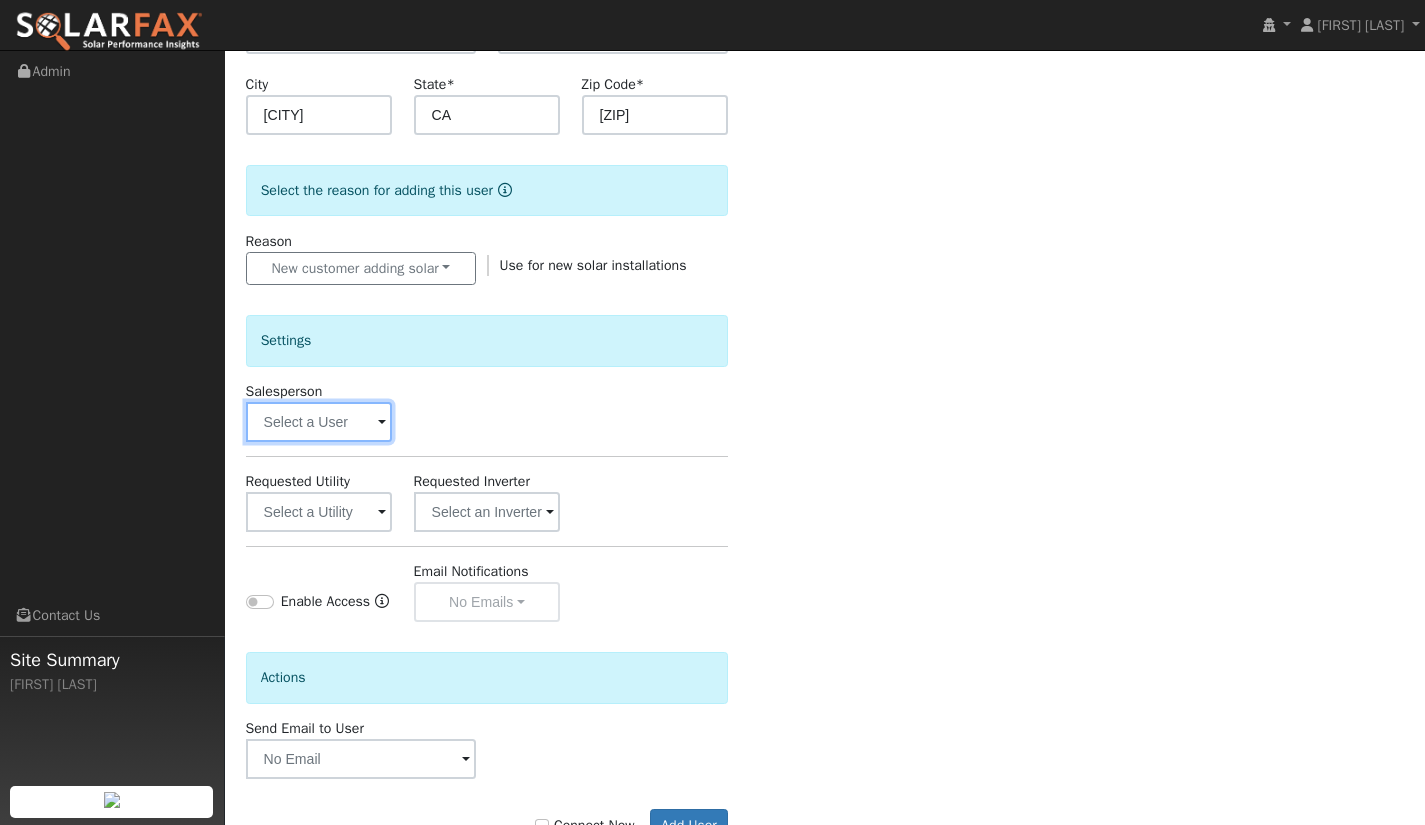 click at bounding box center (319, 422) 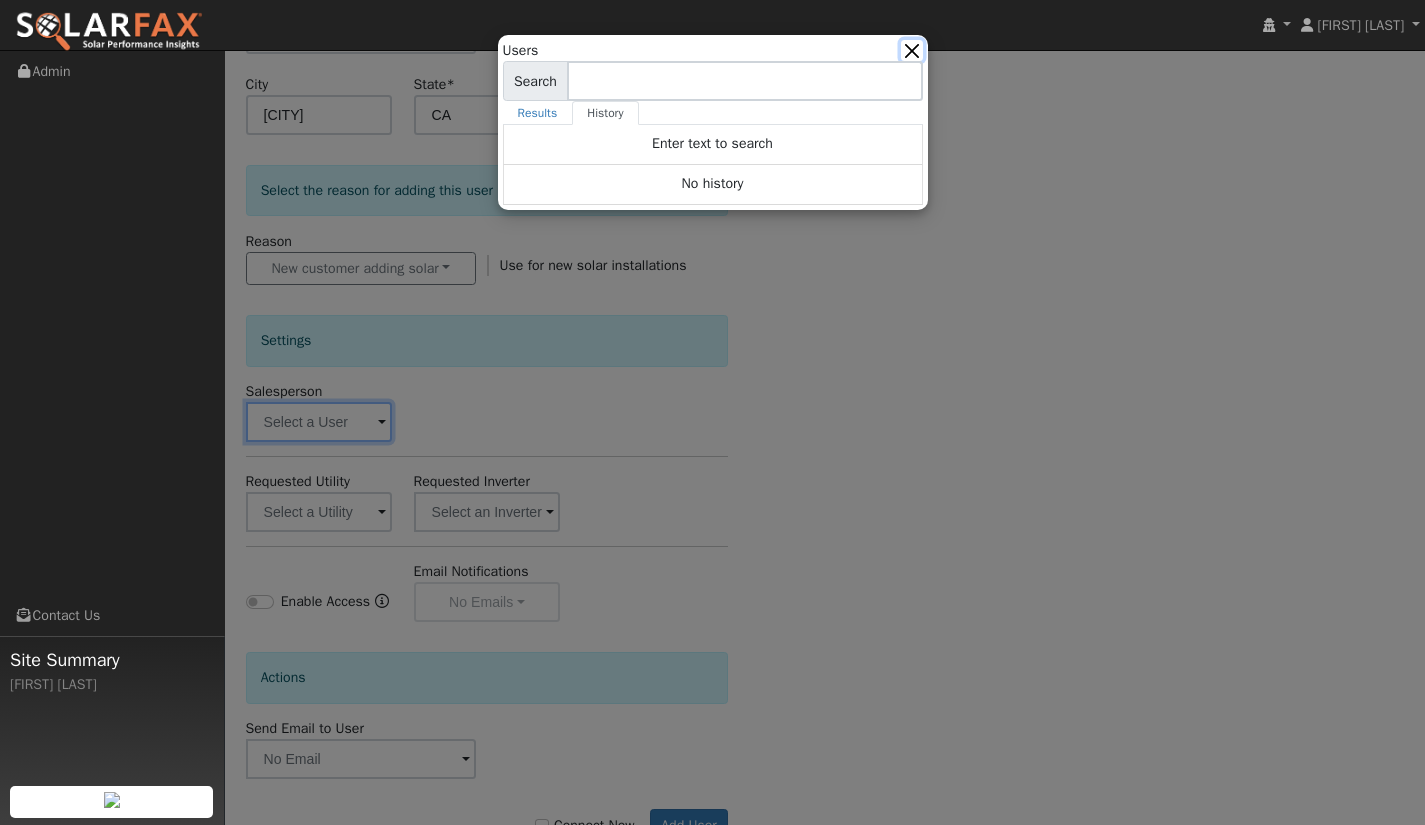 click at bounding box center [911, 50] 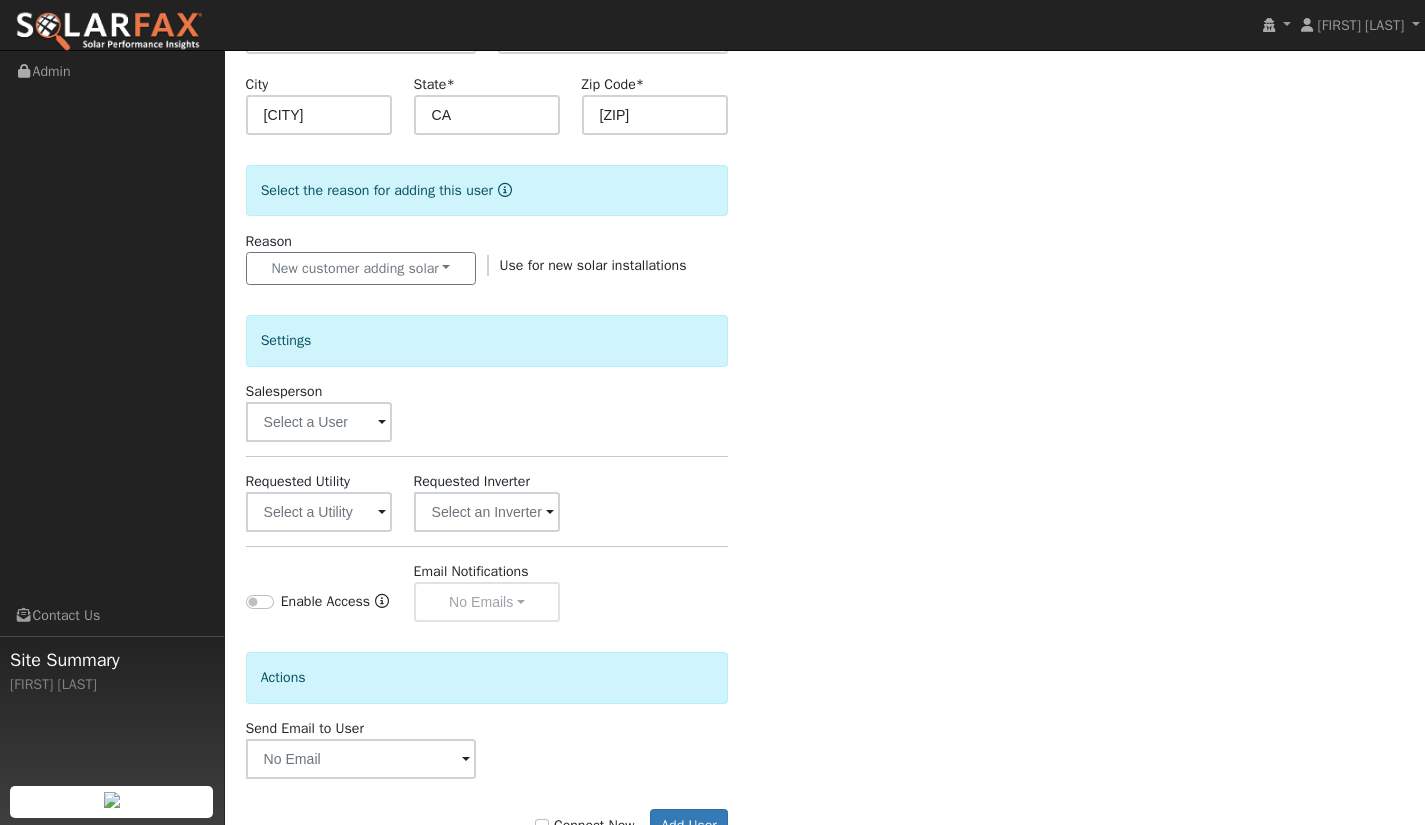 click at bounding box center [382, 423] 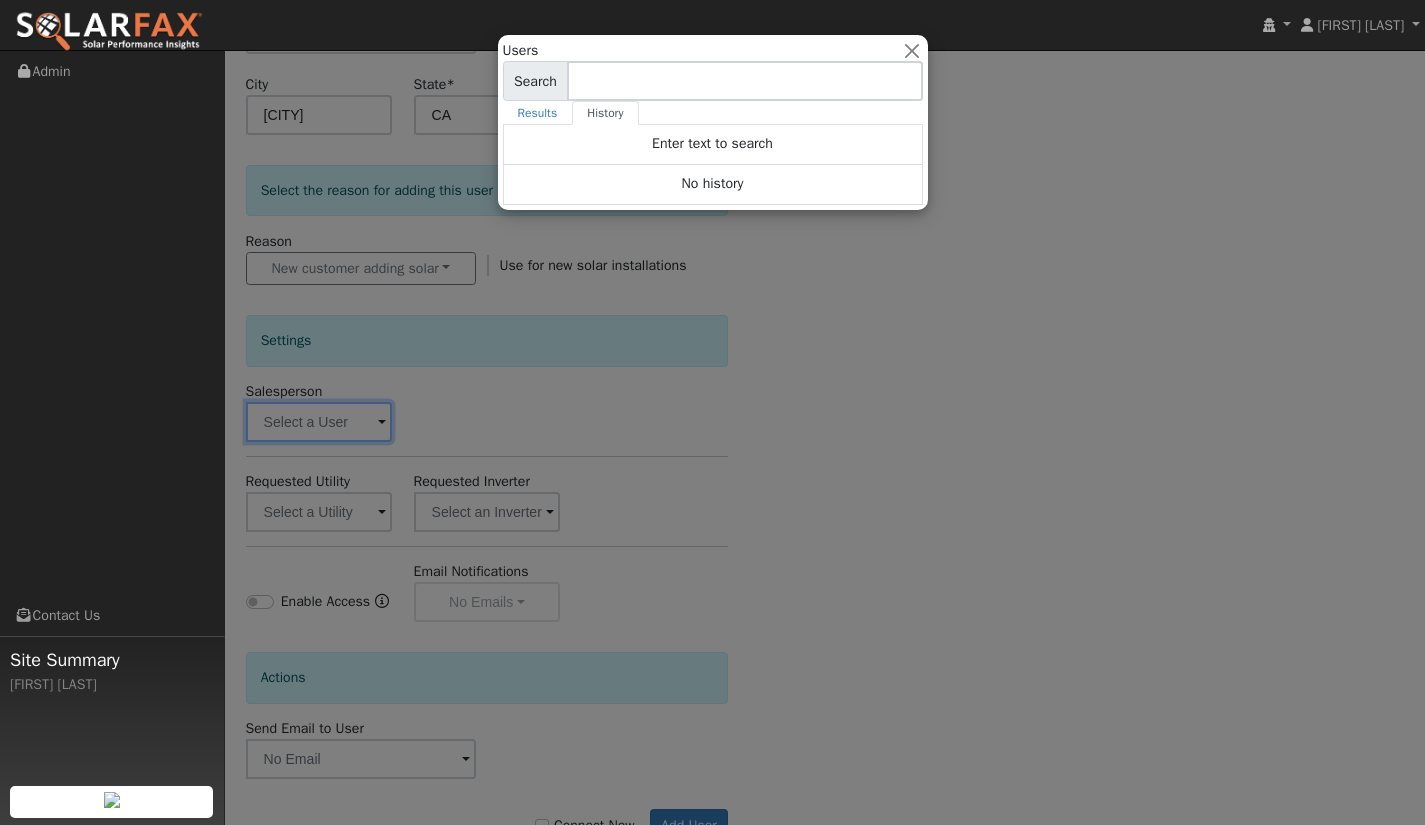 click at bounding box center [712, 412] 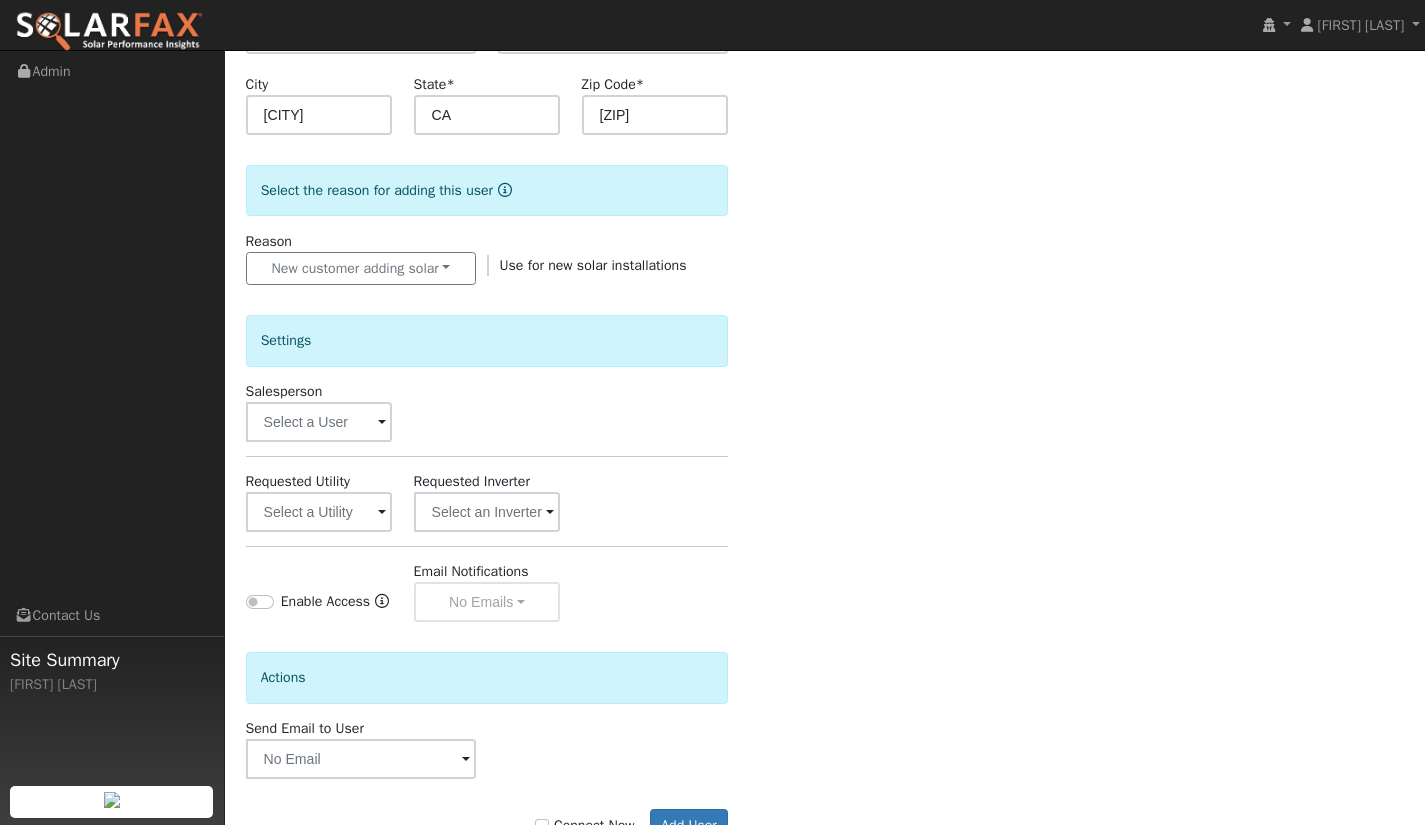 click at bounding box center [382, 513] 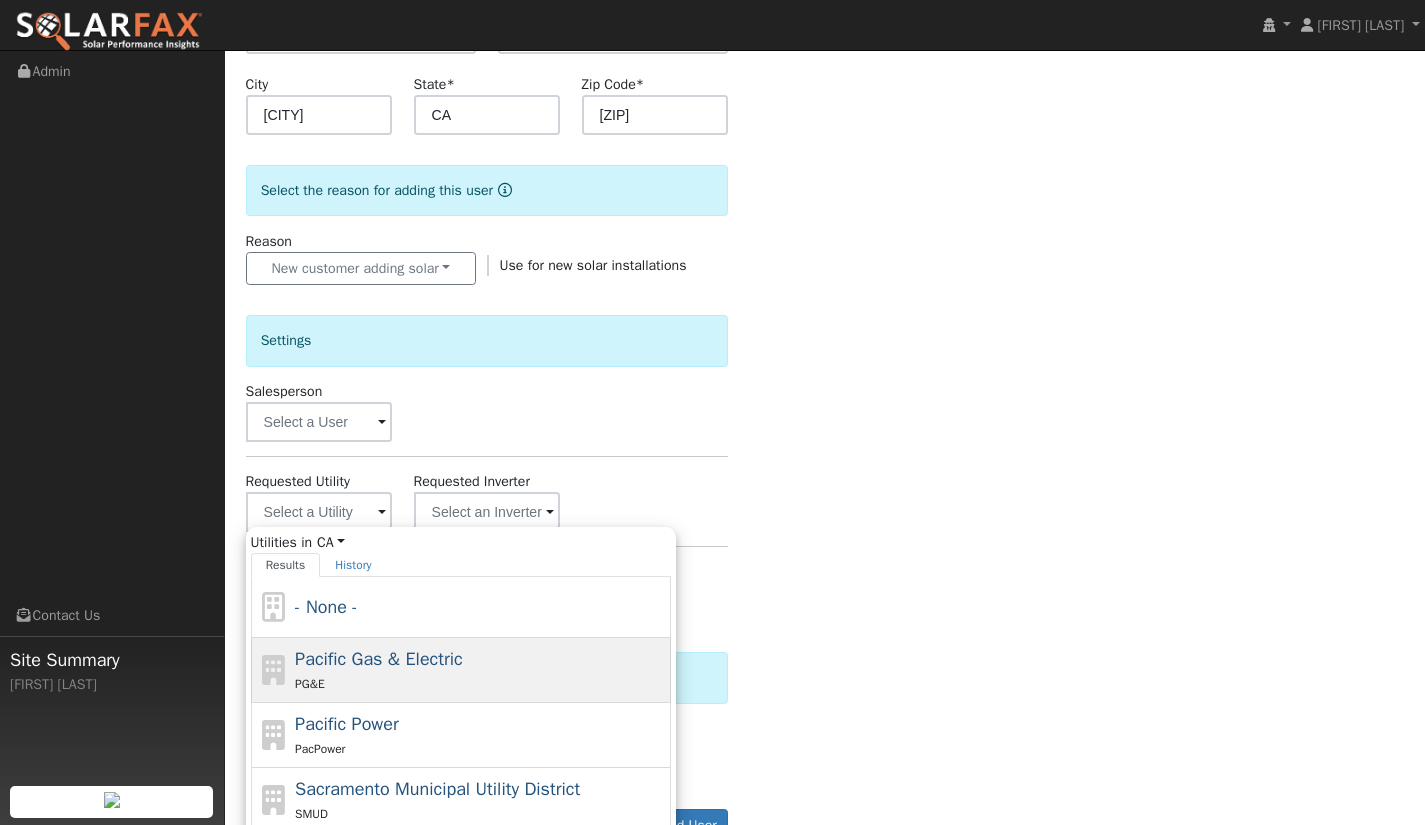 click on "Pacific Gas & Electric" at bounding box center [379, 659] 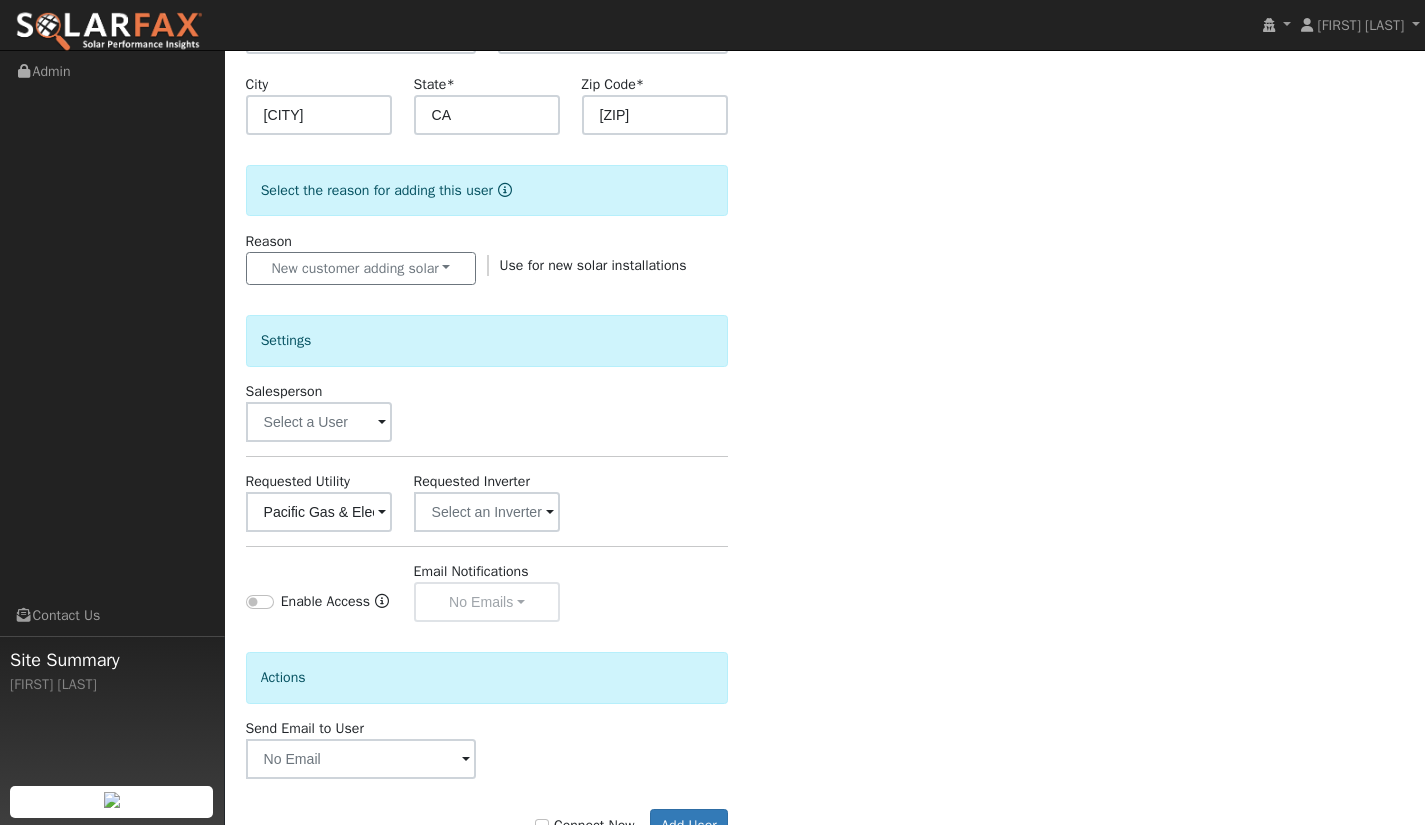 click on "Settings Salesperson Requested Utility Pacific Gas & Electric Requested Inverter Enable Access Email Notifications No Emails No Emails Weekly Emails Monthly Emails" at bounding box center [487, 453] 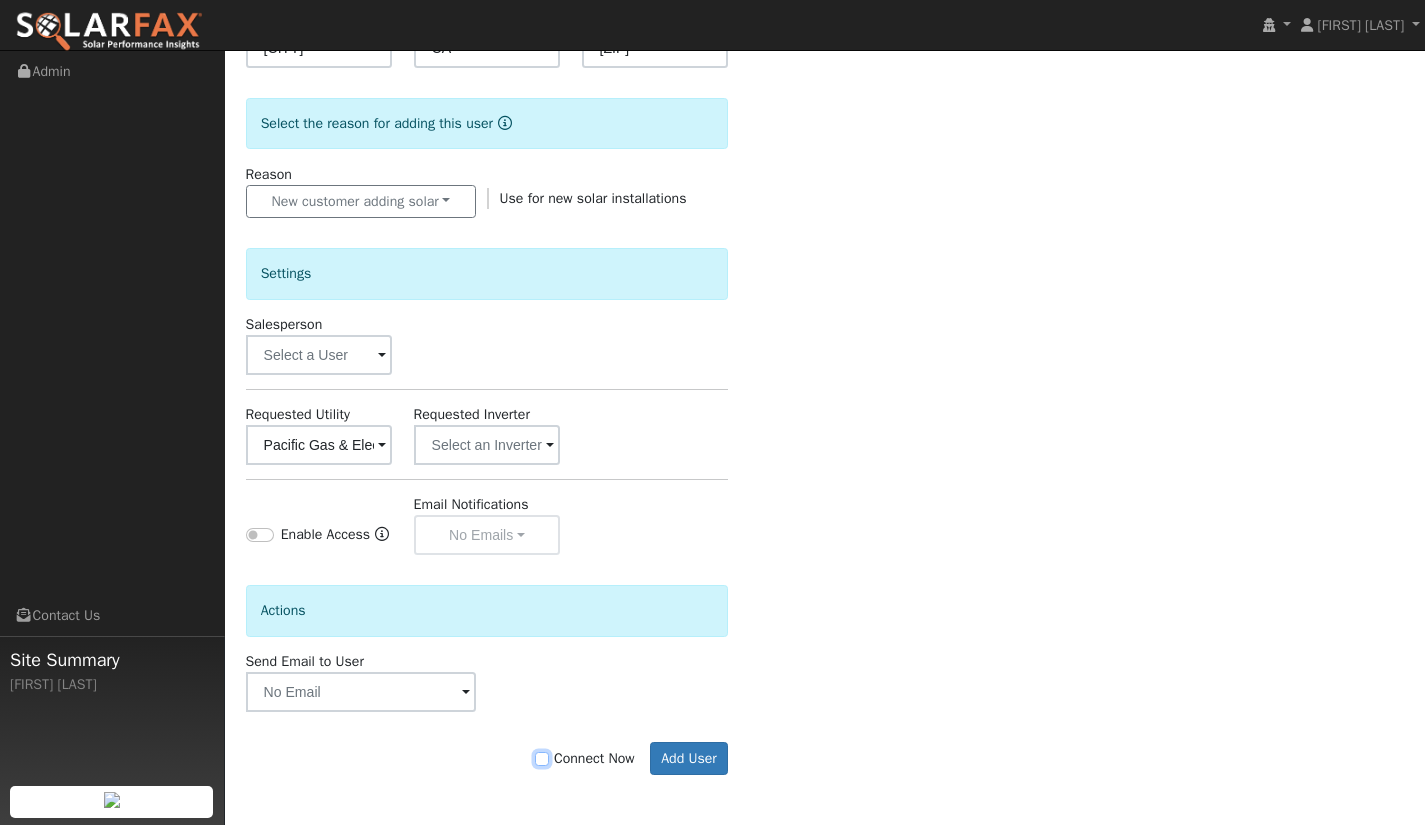 click on "Connect Now" at bounding box center [542, 759] 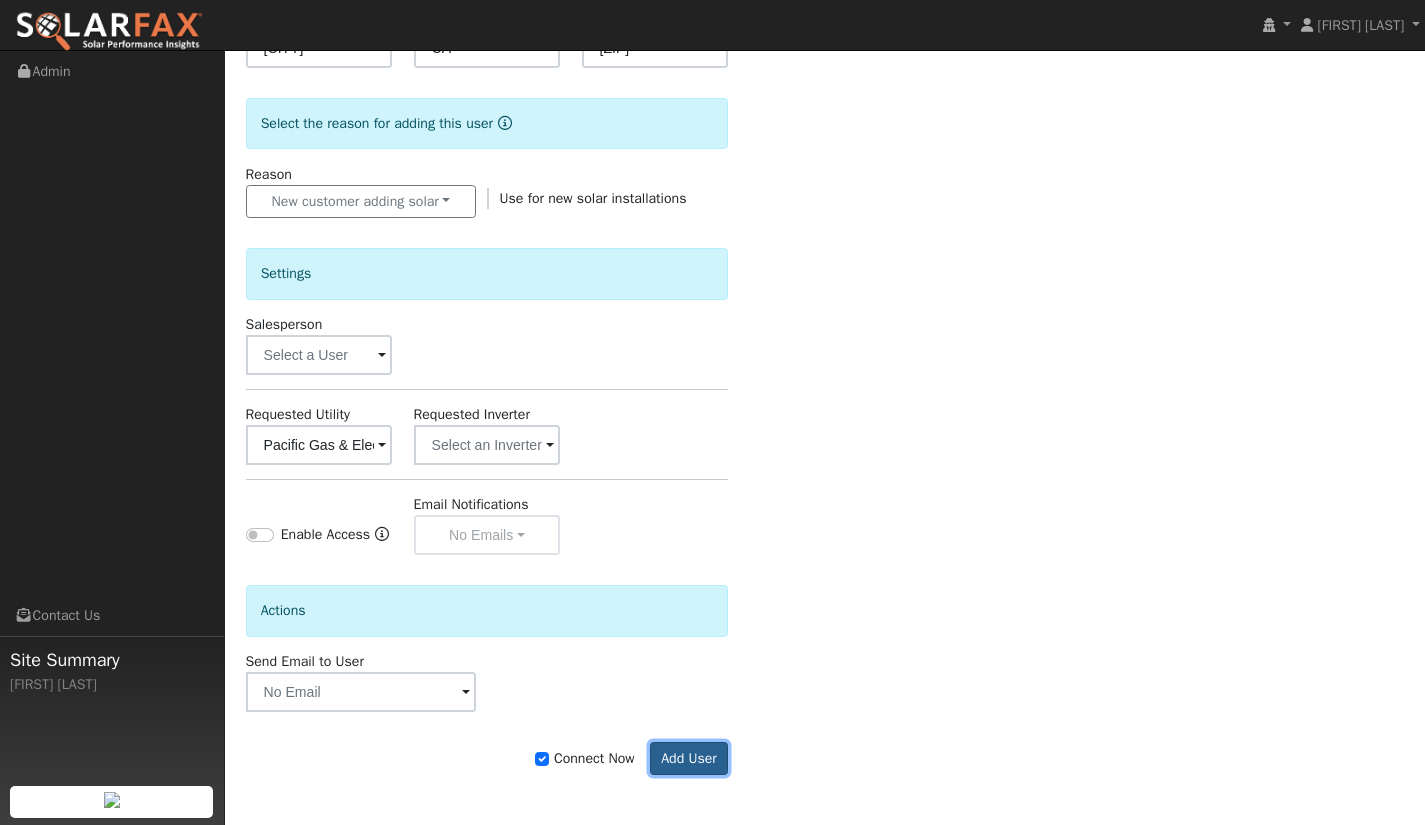 click on "Add User" at bounding box center [689, 759] 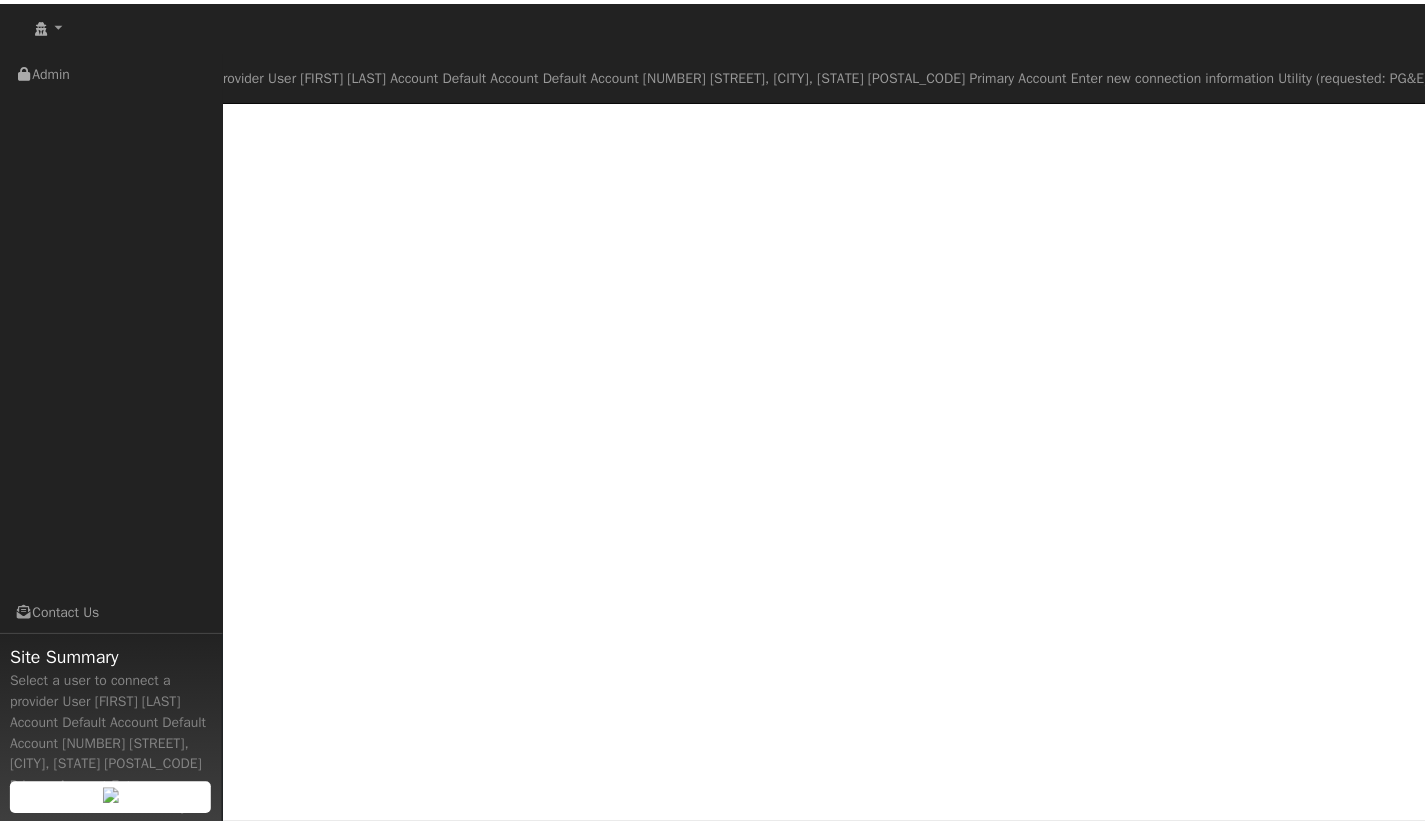 scroll, scrollTop: 0, scrollLeft: 0, axis: both 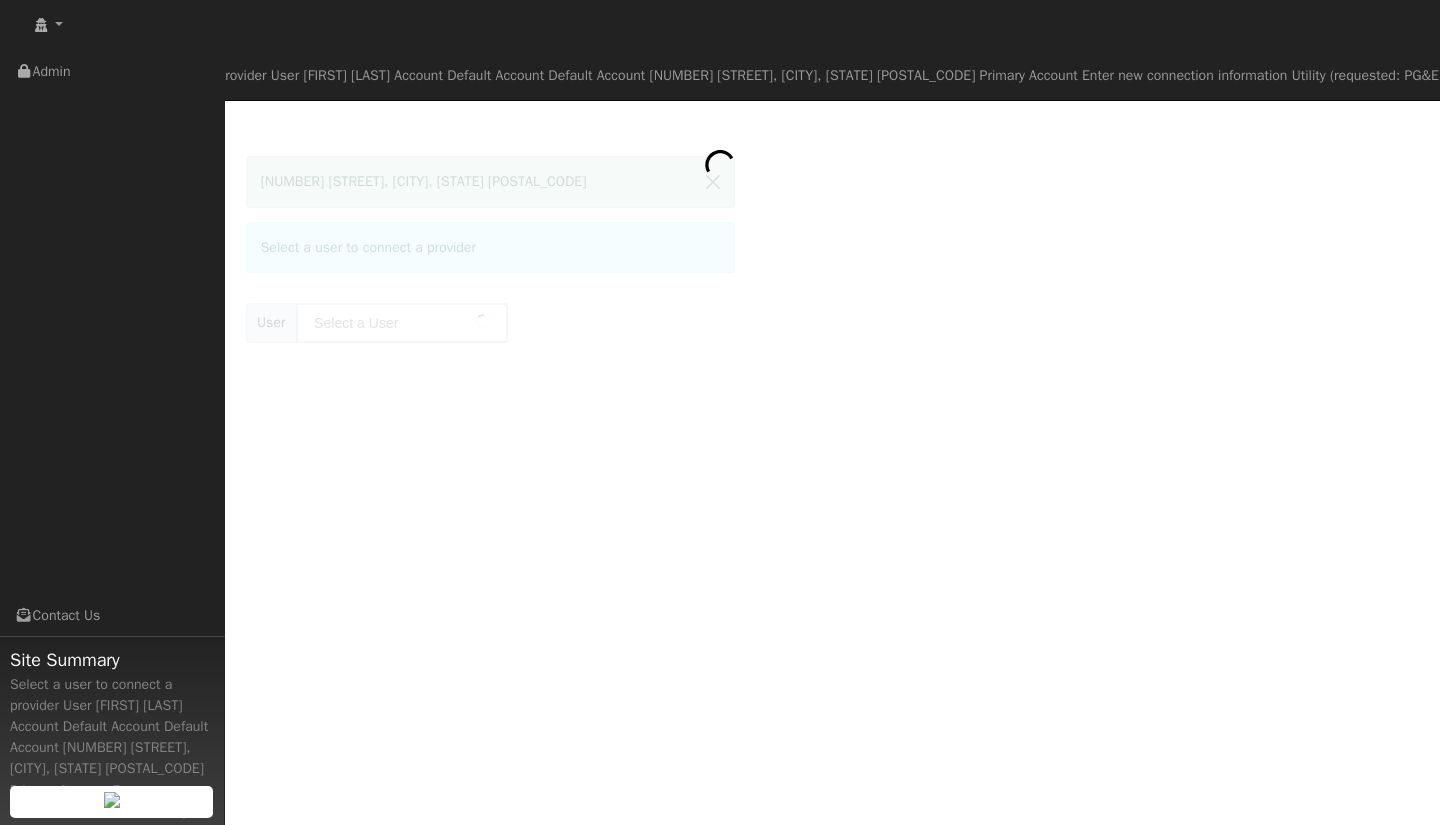 type on "User '[FIRST] [LAST]' added" 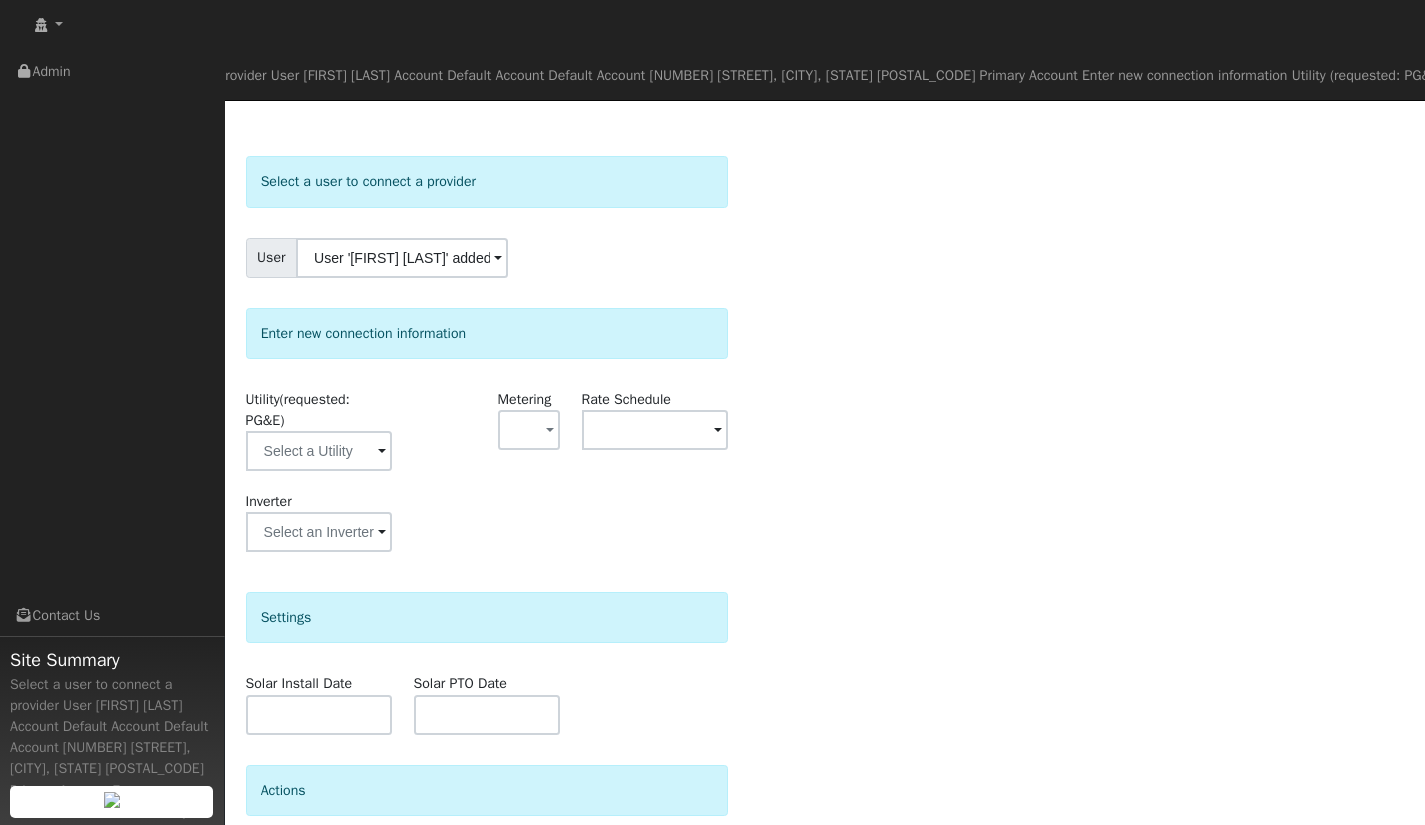 click at bounding box center [382, 452] 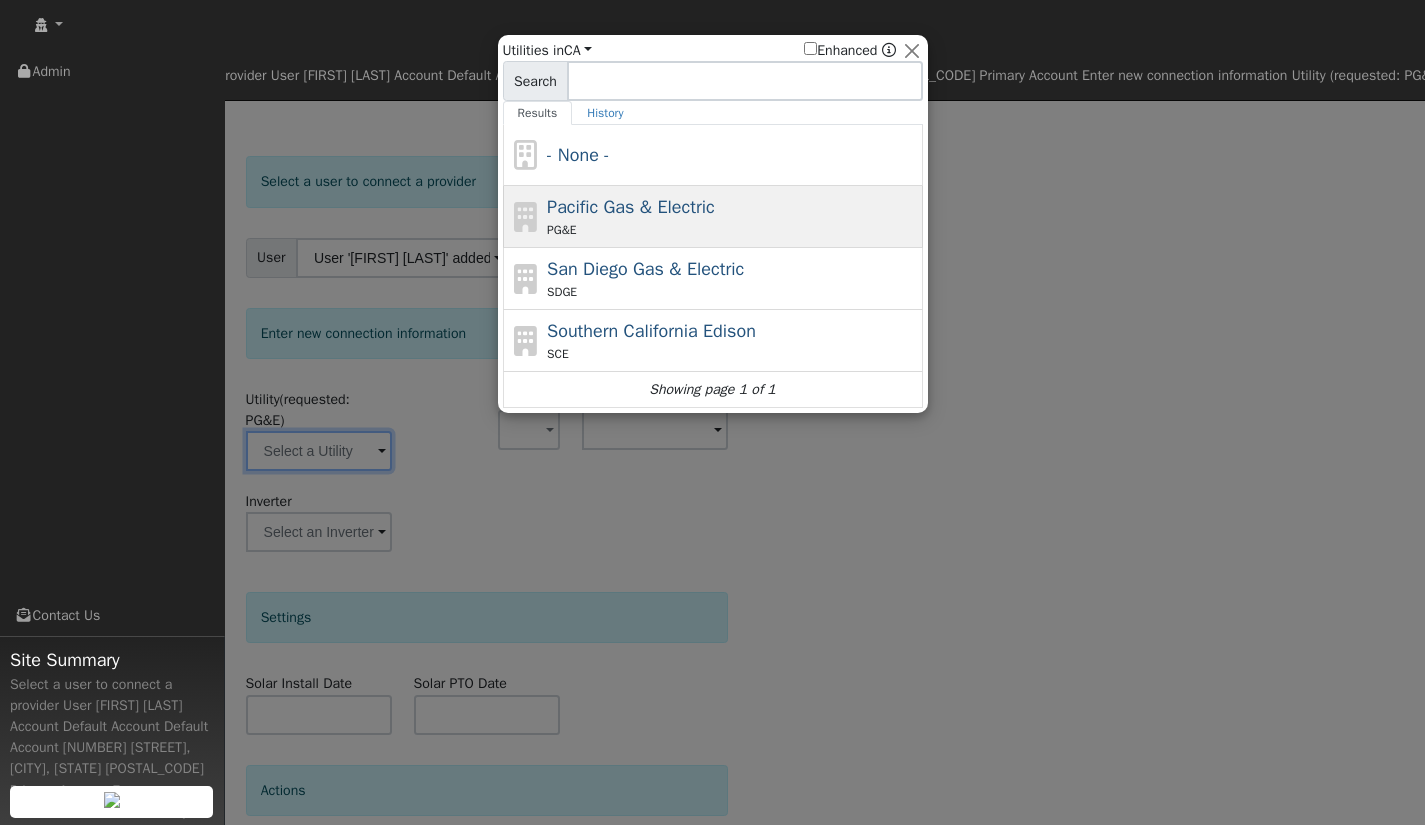 click on "Pacific Gas & Electric" at bounding box center [631, 207] 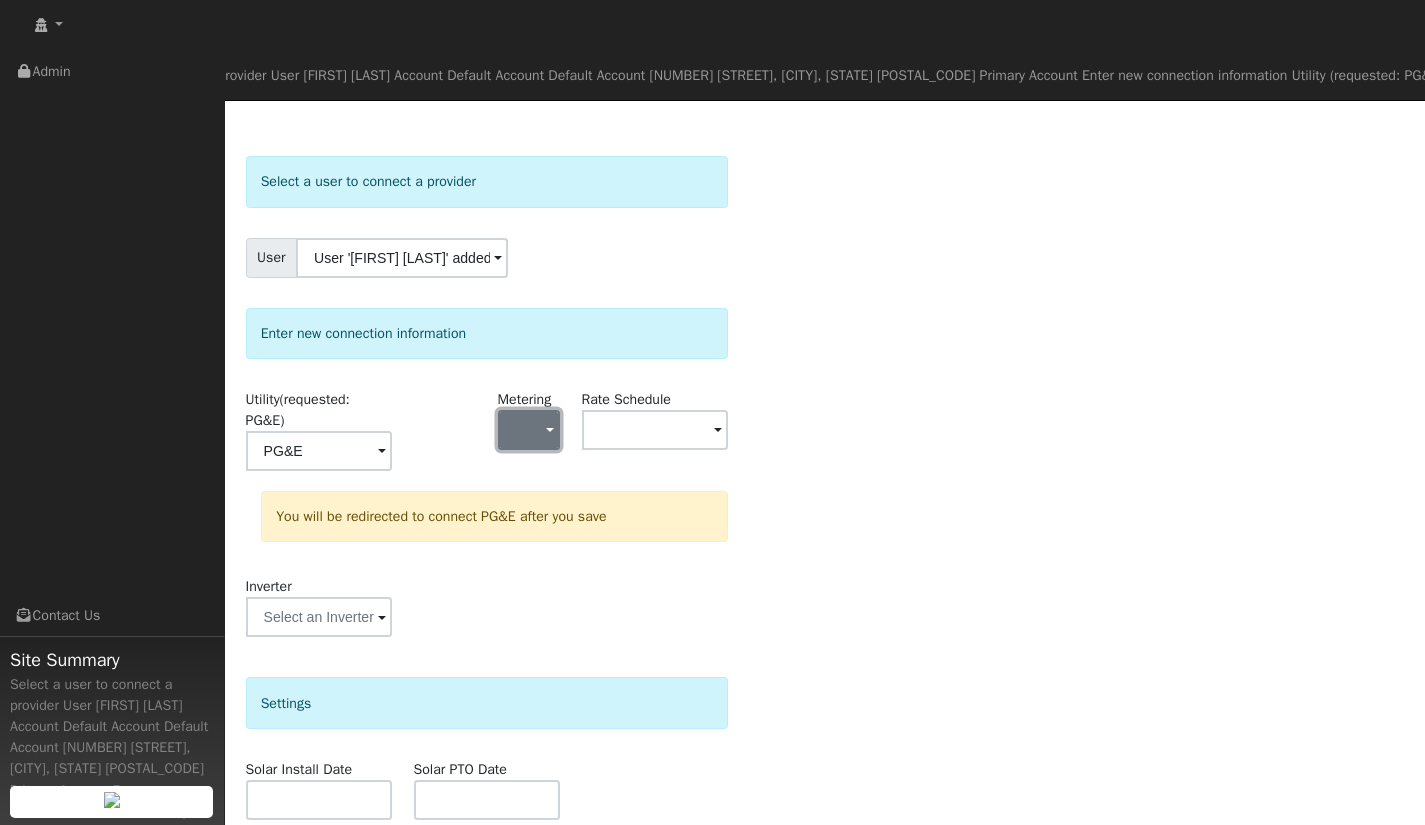 click at bounding box center [529, 430] 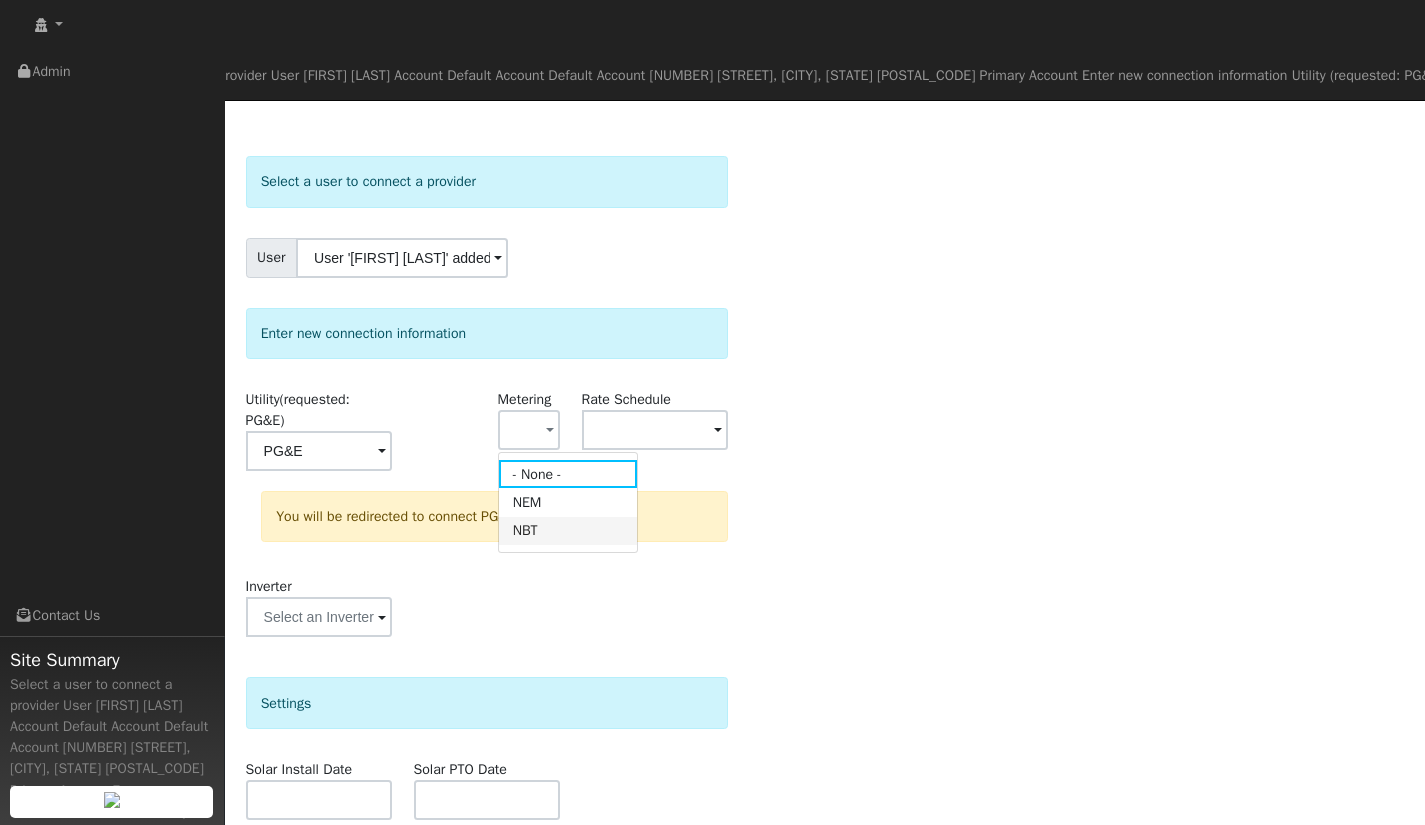 click on "NBT" at bounding box center (568, 531) 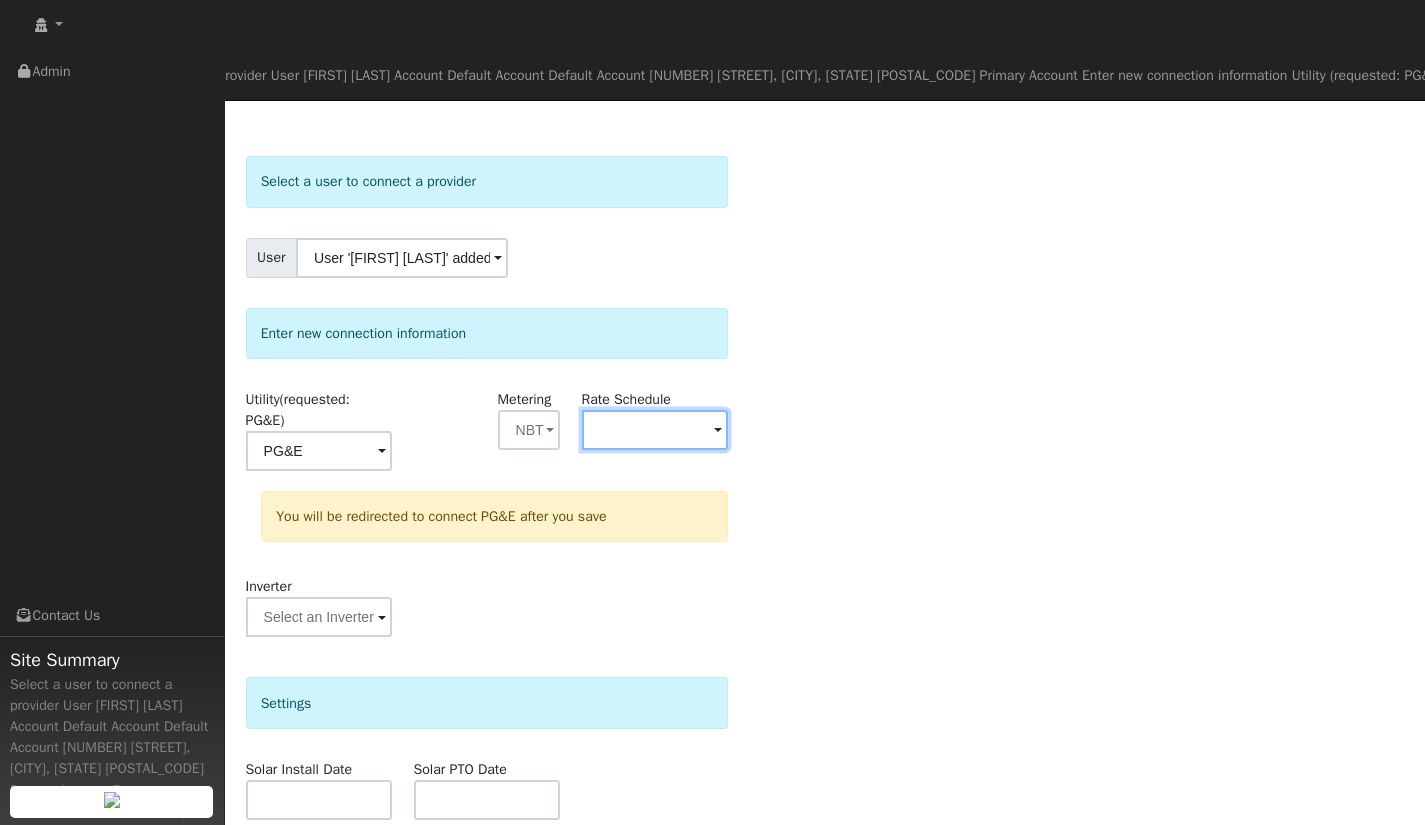 click at bounding box center (319, 451) 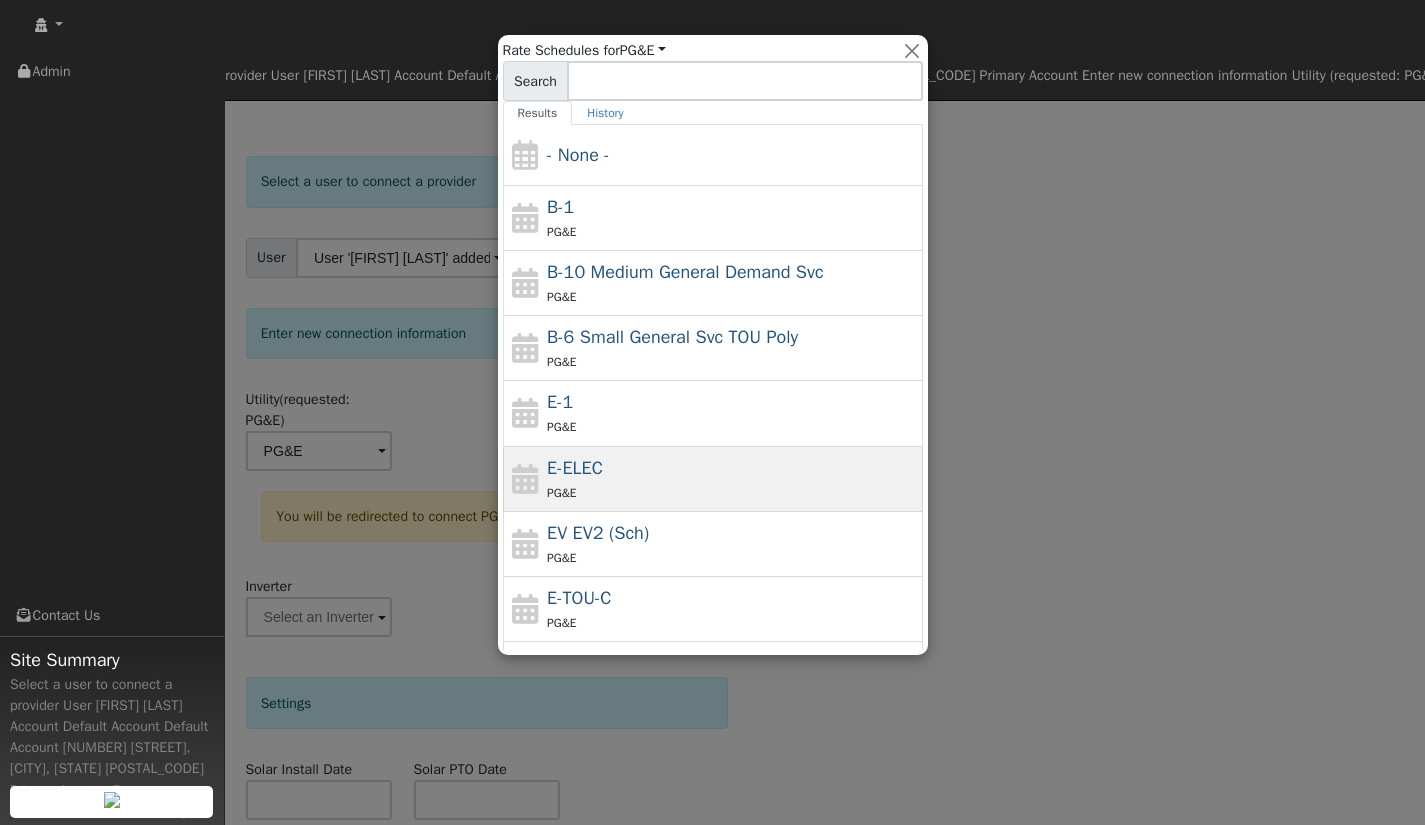 click on "PG&E" at bounding box center [732, 492] 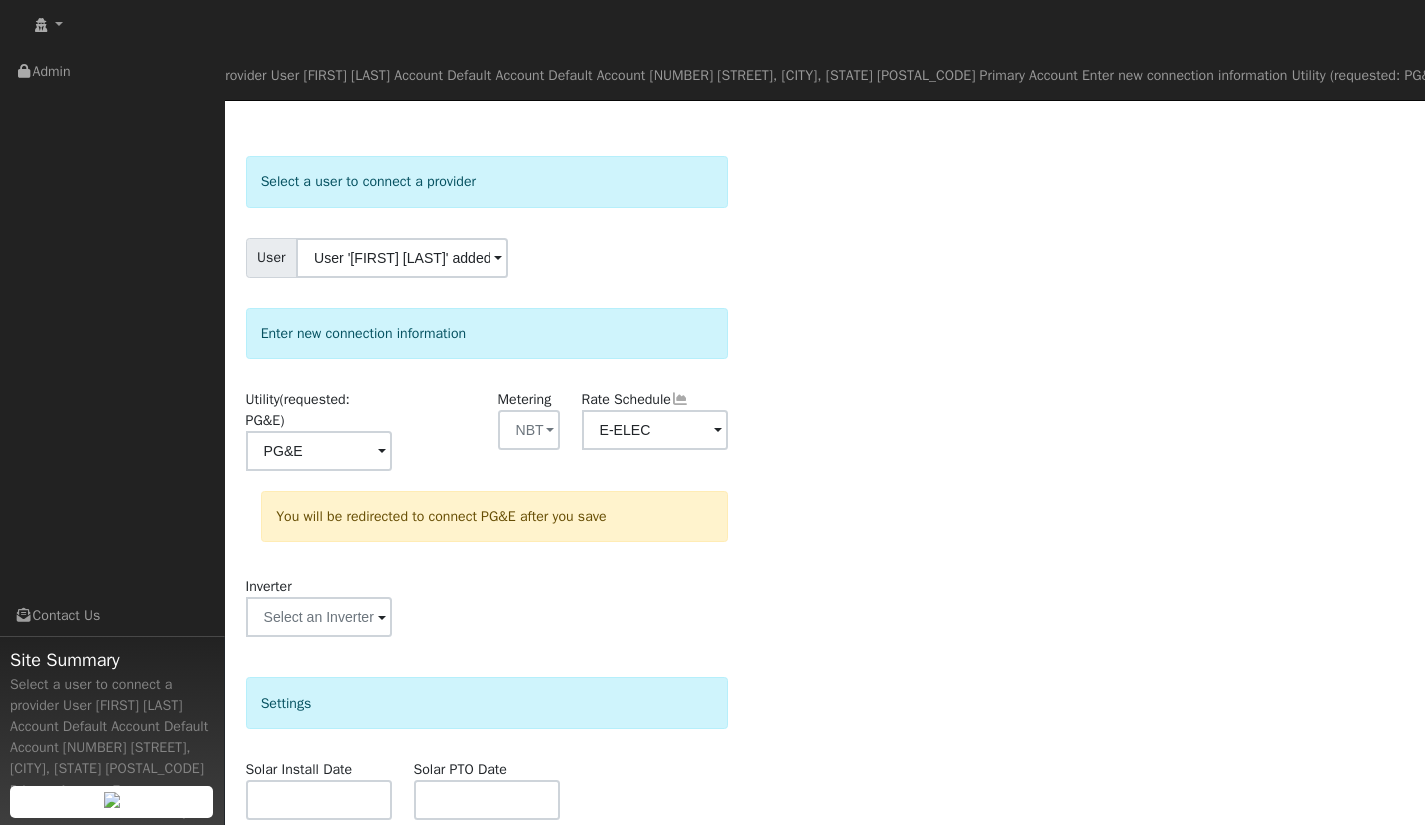 click on "[FIRST] [LAST]" at bounding box center (825, 611) 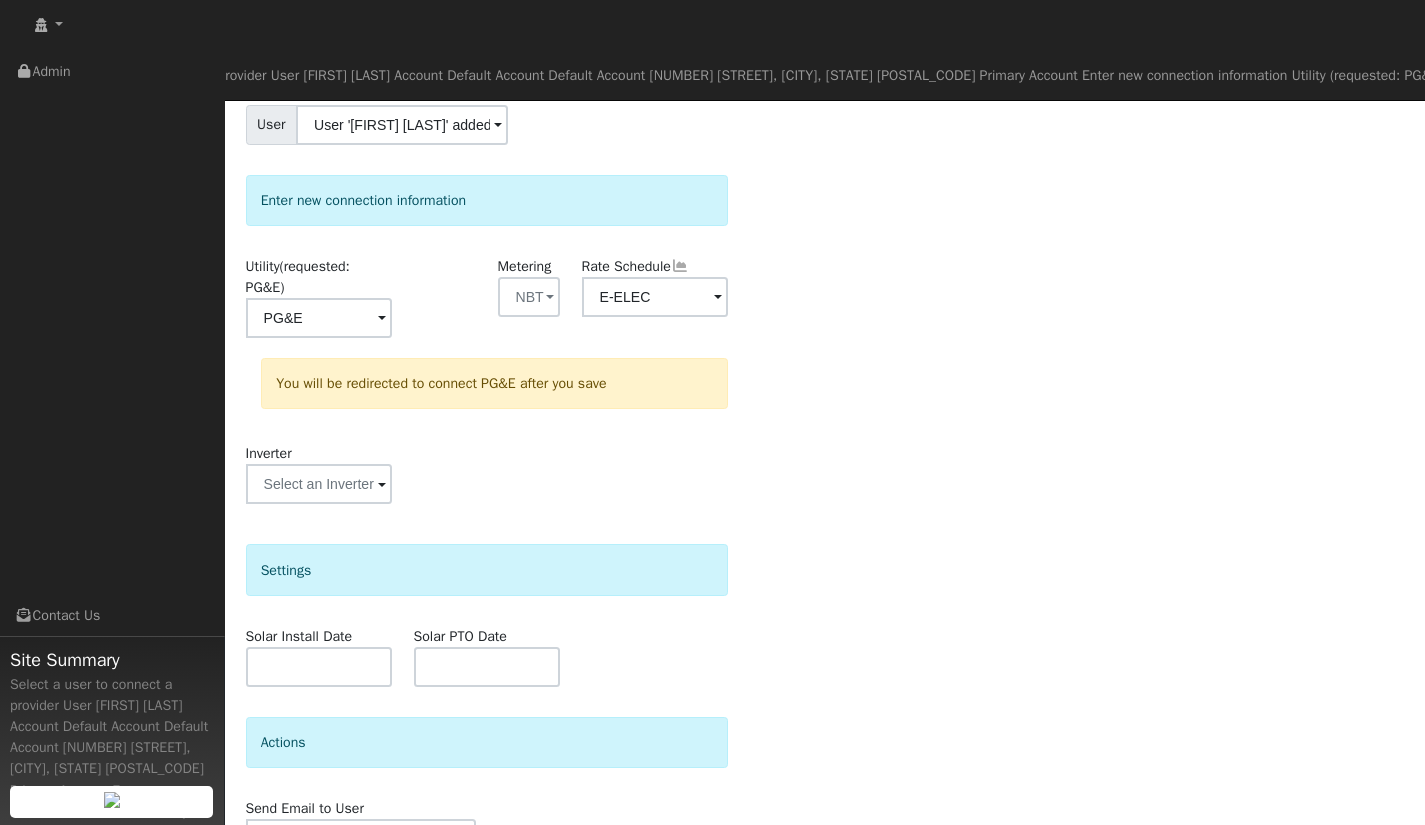 scroll, scrollTop: 251, scrollLeft: 0, axis: vertical 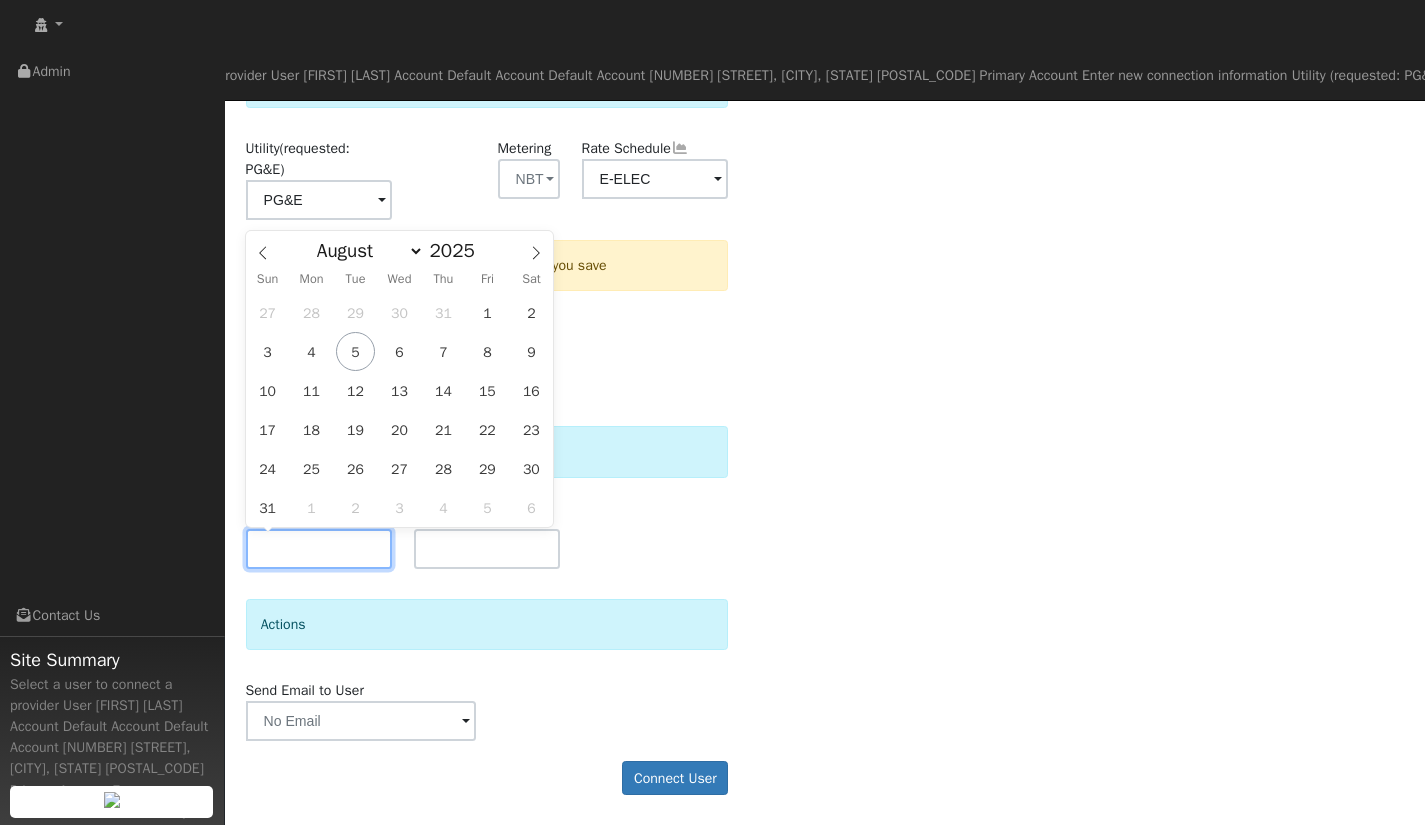 click at bounding box center [319, 549] 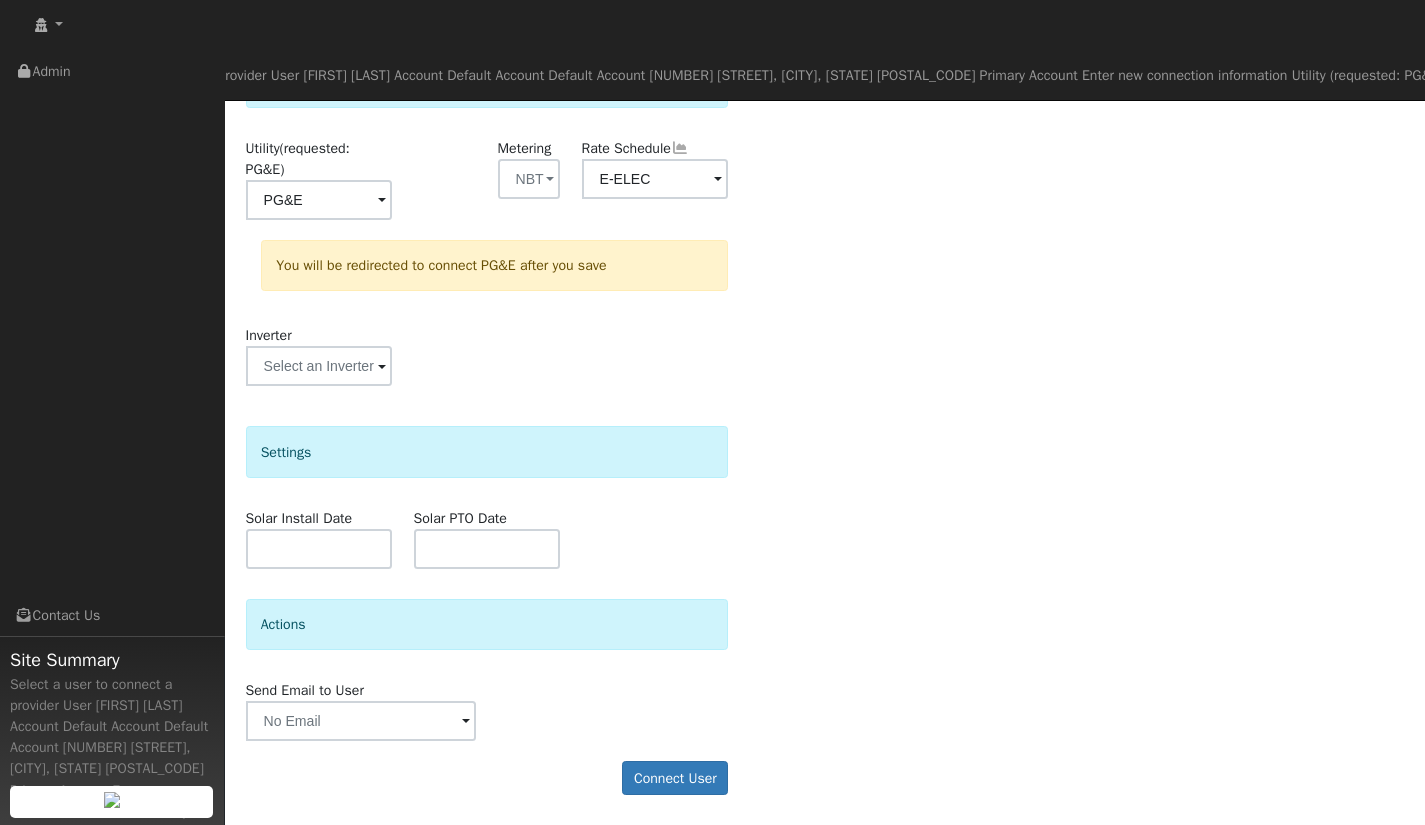 click on "Solar Install Date Solar PTO Date" at bounding box center (487, 538) 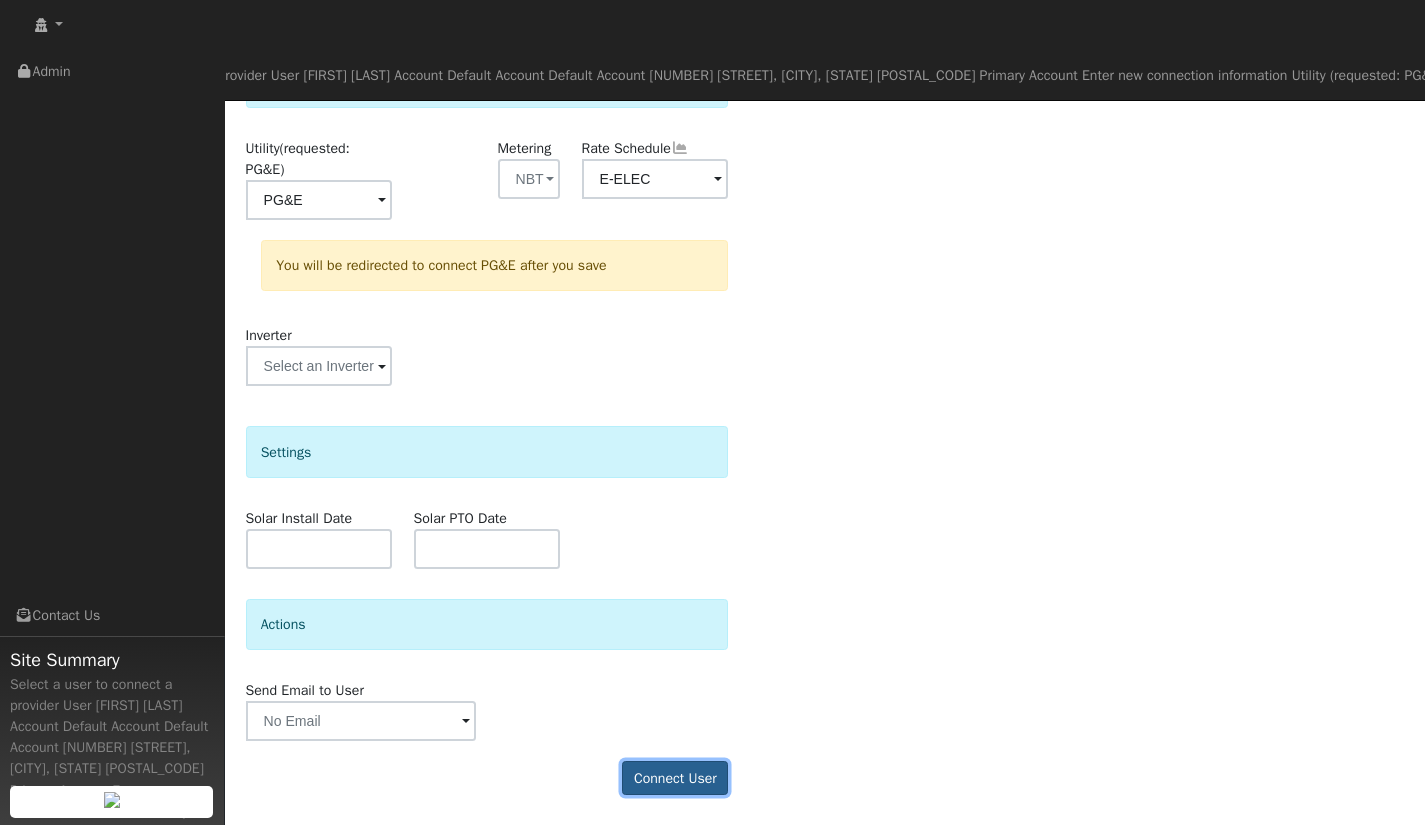 click on "Connect User" at bounding box center (675, 778) 